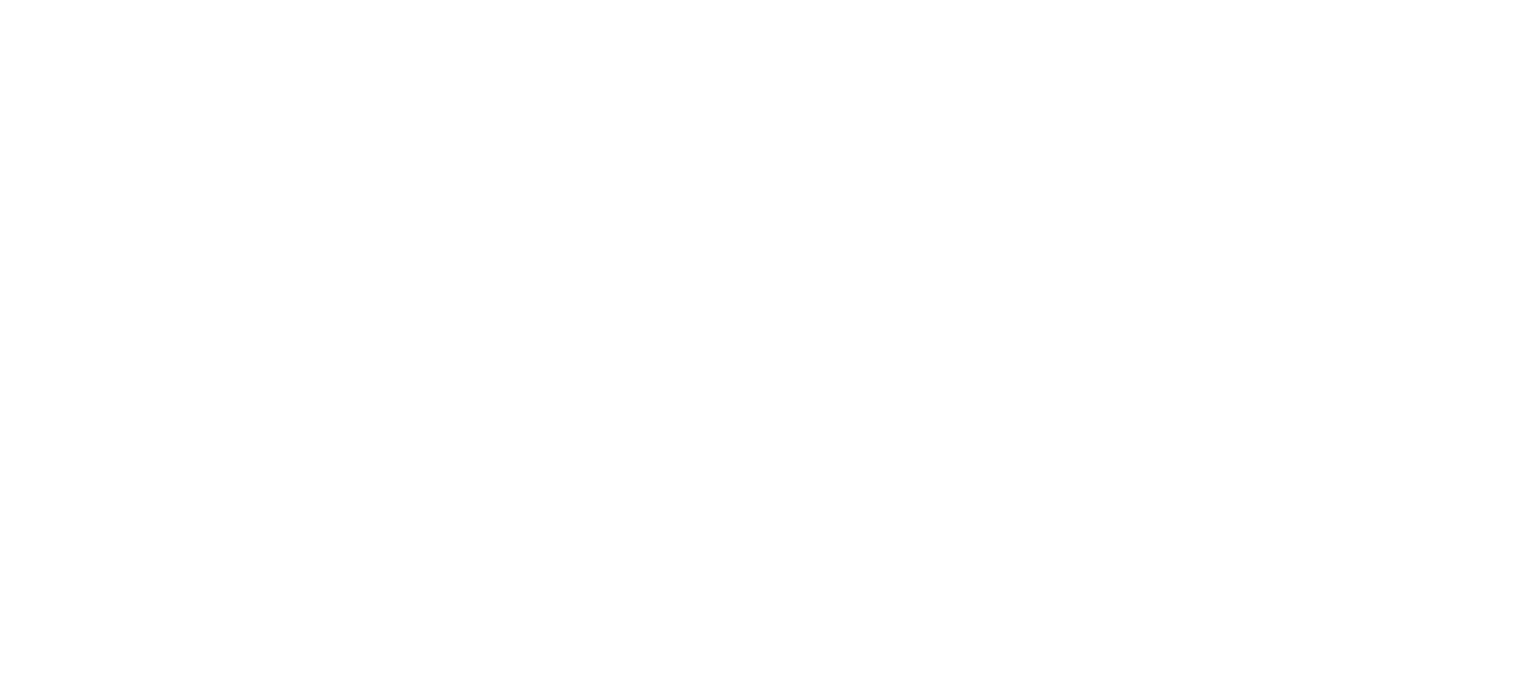 scroll, scrollTop: 0, scrollLeft: 0, axis: both 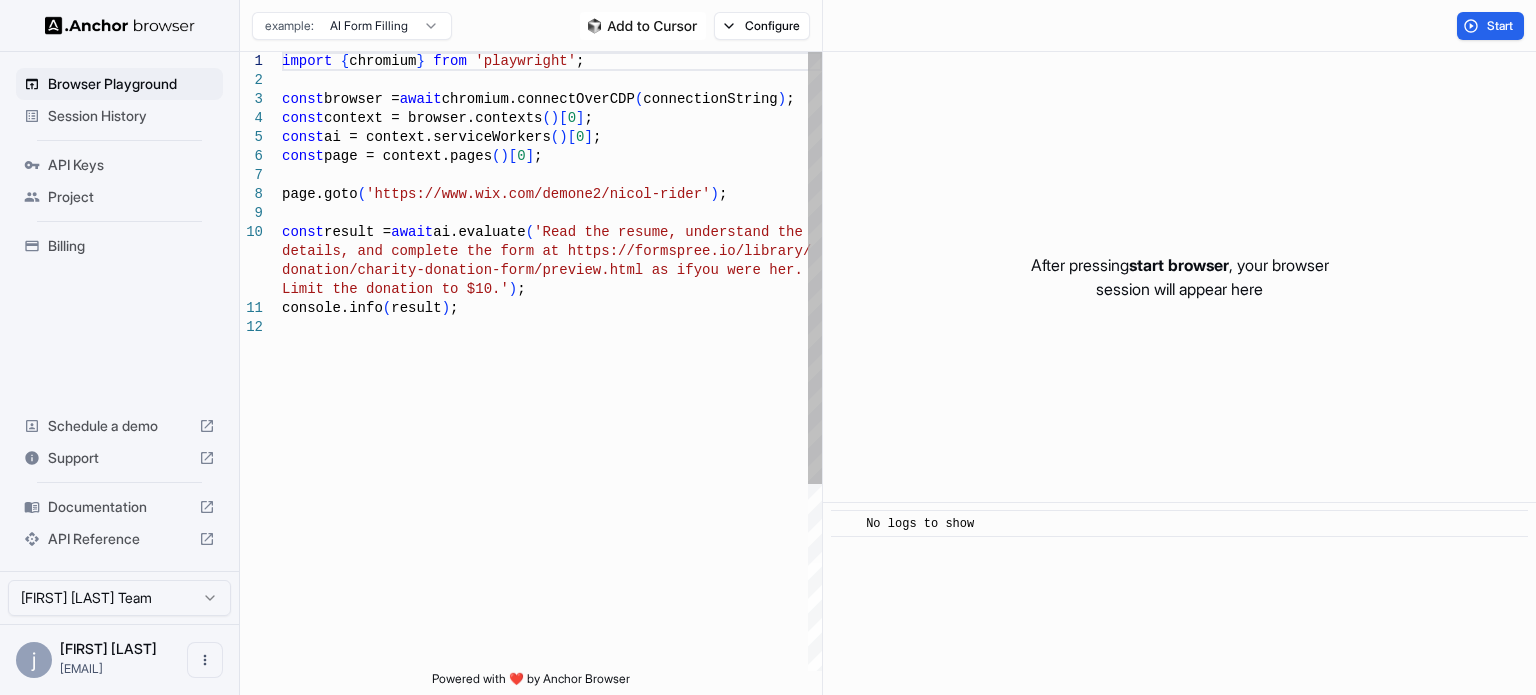 click on "import   {  chromium  }   from   'playwright' ; const  browser =  await  chromium.connectOverCDP ( connectionString ) ; const  context = browser.contexts ( ) [ 0 ] ; const  ai = context.serviceWorkers ( ) [ 0 ] ; const  page = context.pages ( ) [ 0 ] ; page.goto ( 'https://www.wix.com/demone2/nicol-rider' ) ; const  result =  await  ai.evaluate ( 'Read the resume, understand the  details, and complete the form at https://formspre e.io/library/ donation/charity-donation-form/preview.html as if  you were her.  Limit the donation to $10.' ) ; console.info ( result ) ;" at bounding box center [552, 494] 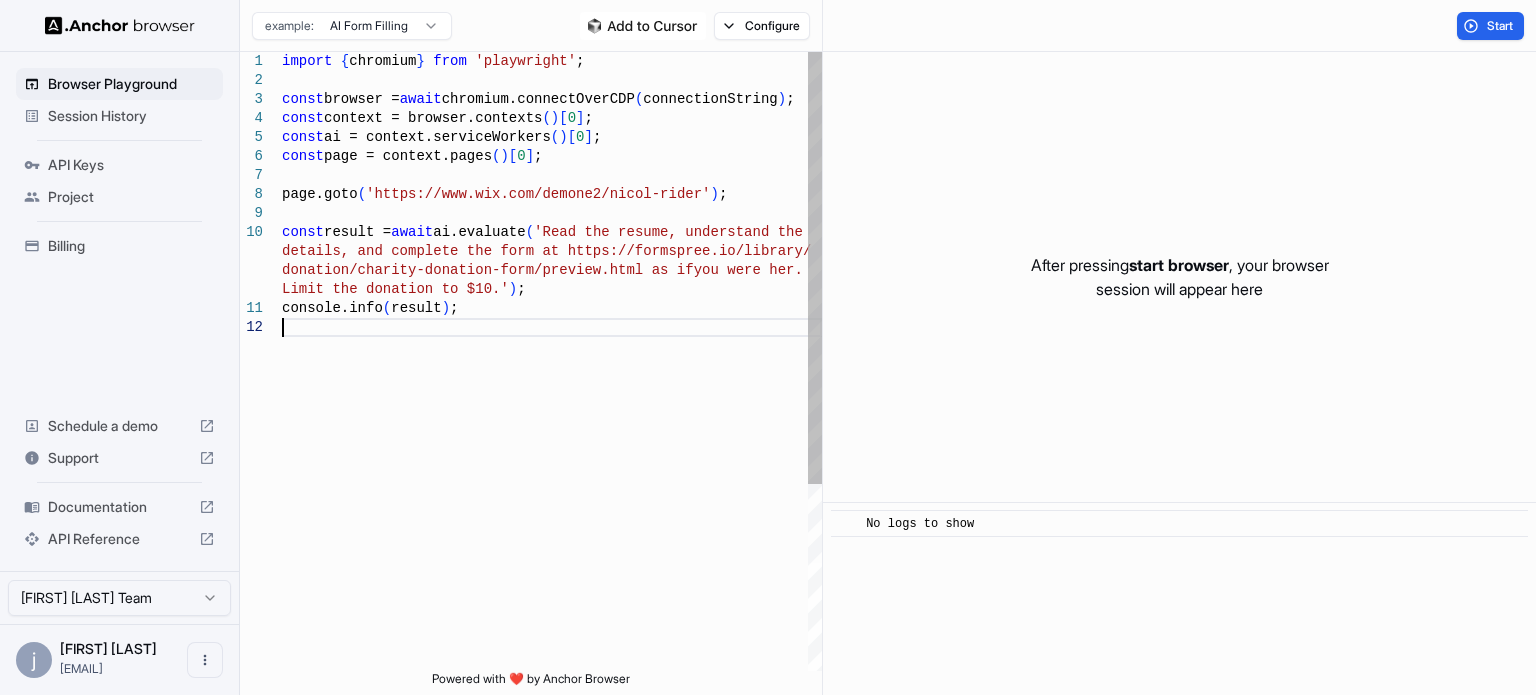 scroll, scrollTop: 0, scrollLeft: 0, axis: both 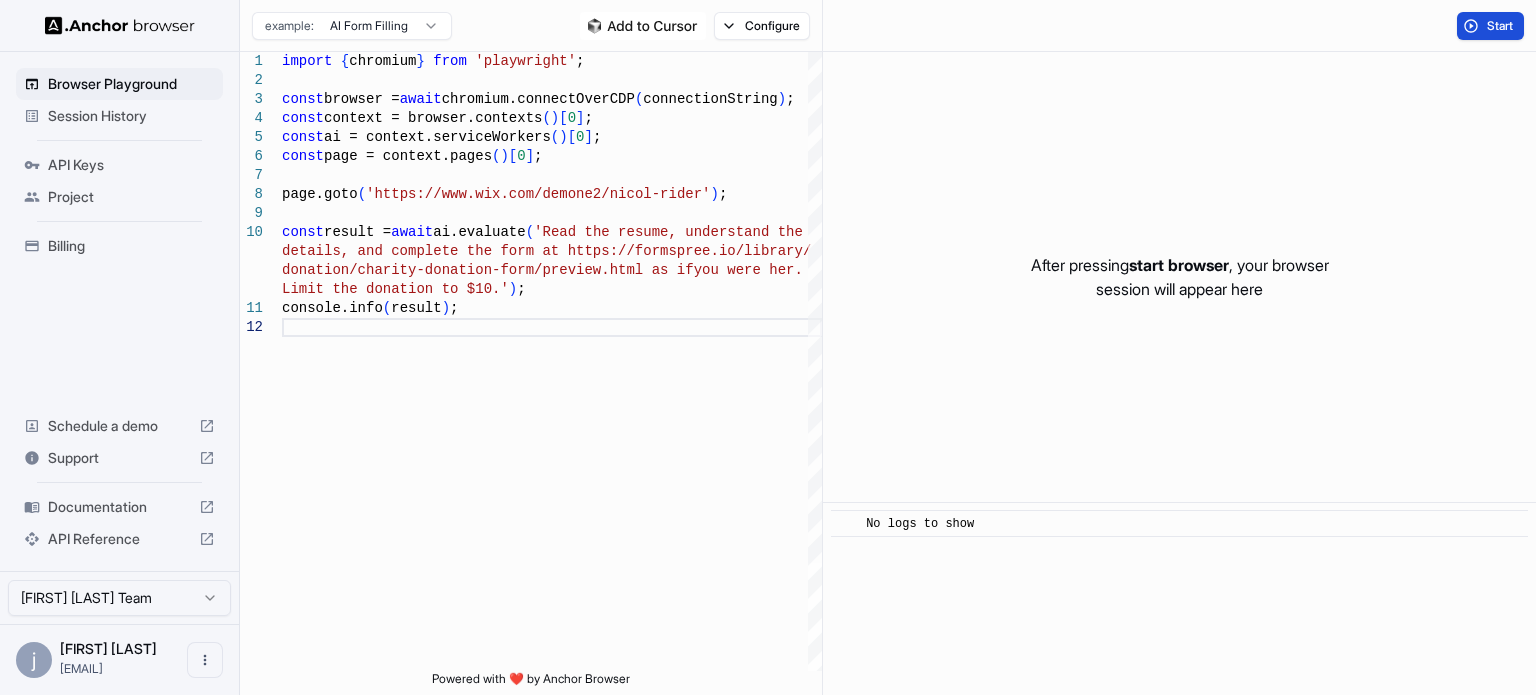 click on "Start" at bounding box center (1501, 26) 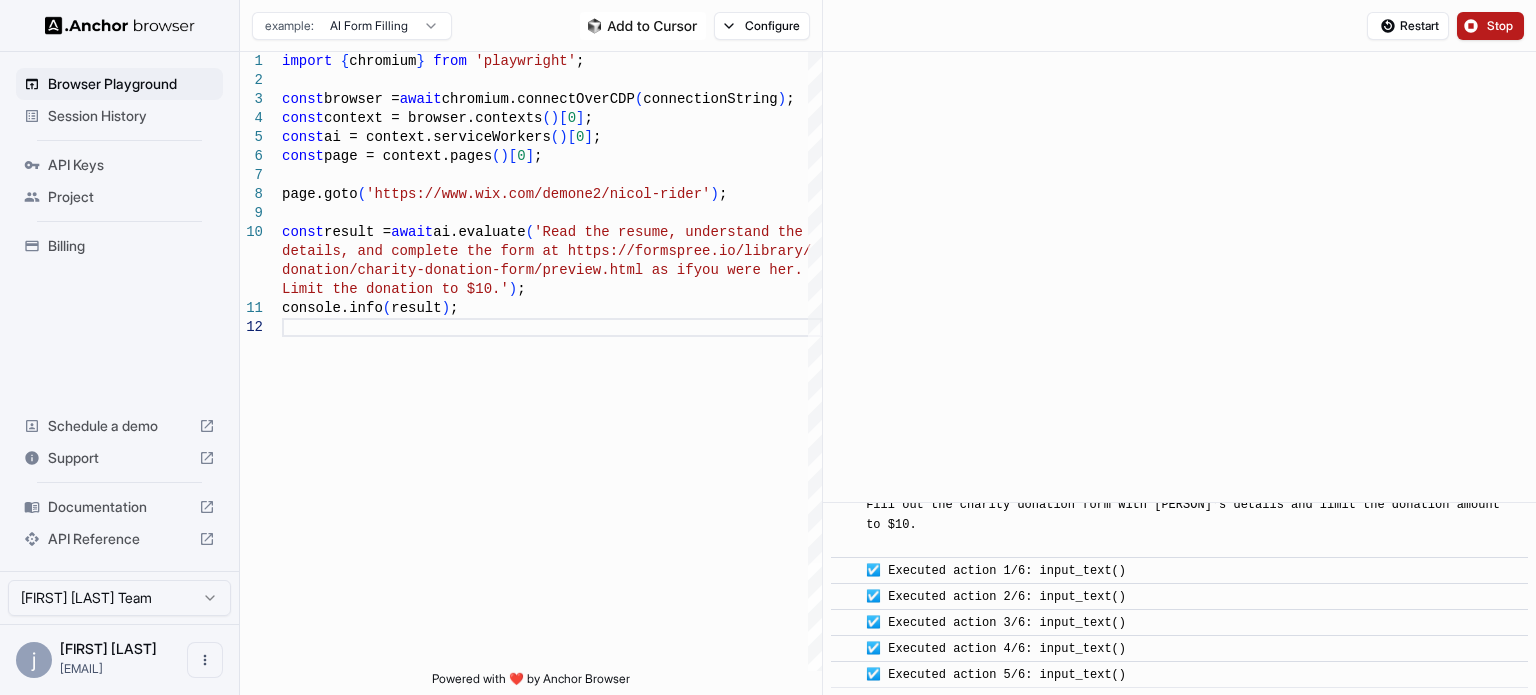 scroll, scrollTop: 931, scrollLeft: 0, axis: vertical 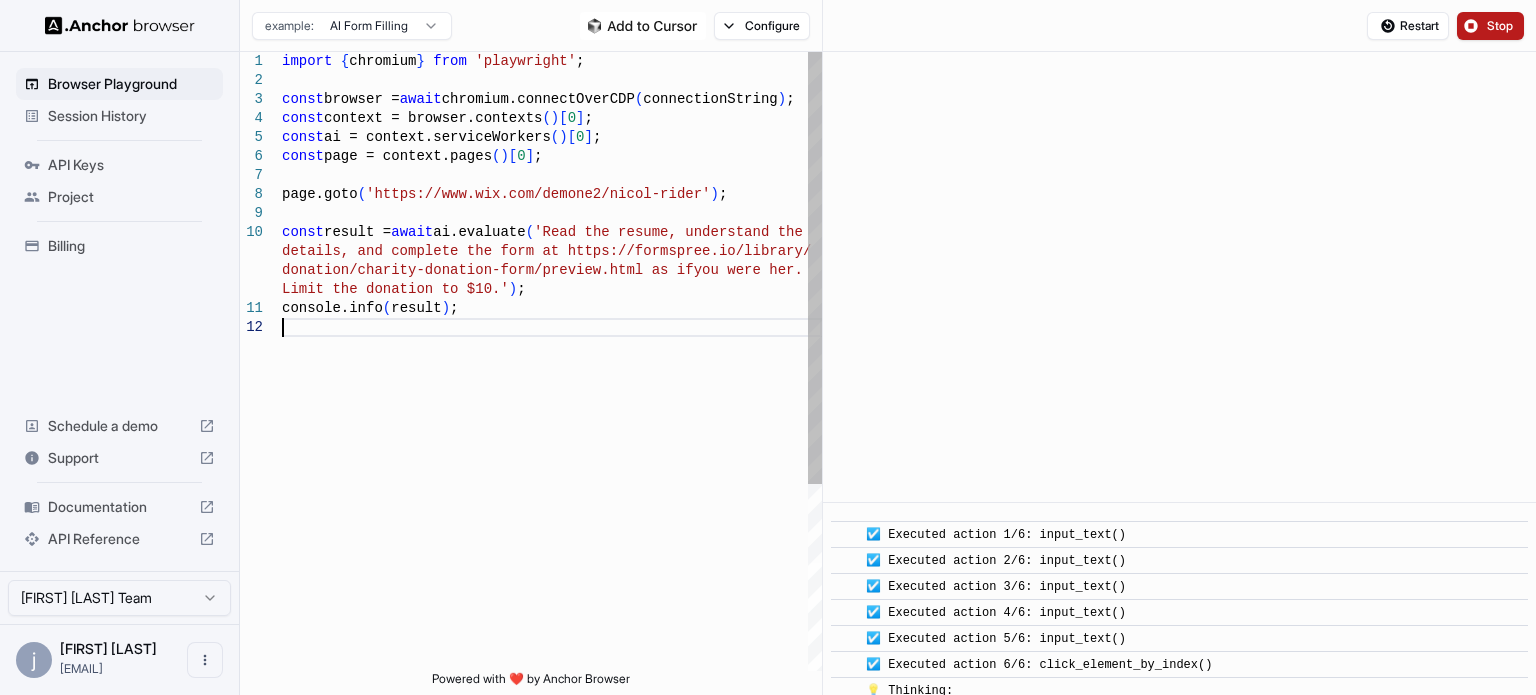 click on "import   {  chromium  }   from   'playwright' ; const  browser =  await  chromium.connectOverCDP ( connectionString ) ; const  context = browser.contexts ( ) [ 0 ] ; const  ai = context.serviceWorkers ( ) [ 0 ] ; const  page = context.pages ( ) [ 0 ] ; page.goto ( 'https://www.wix.com/demone2/nicol-rider' ) ; const  result =  await  ai.evaluate ( 'Read the resume, understand the  details, and complete the form at https://formspre e.io/library/ donation/charity-donation-form/preview.html as if  you were her.  Limit the donation to $10.' ) ; console.info ( result ) ;" at bounding box center [552, 494] 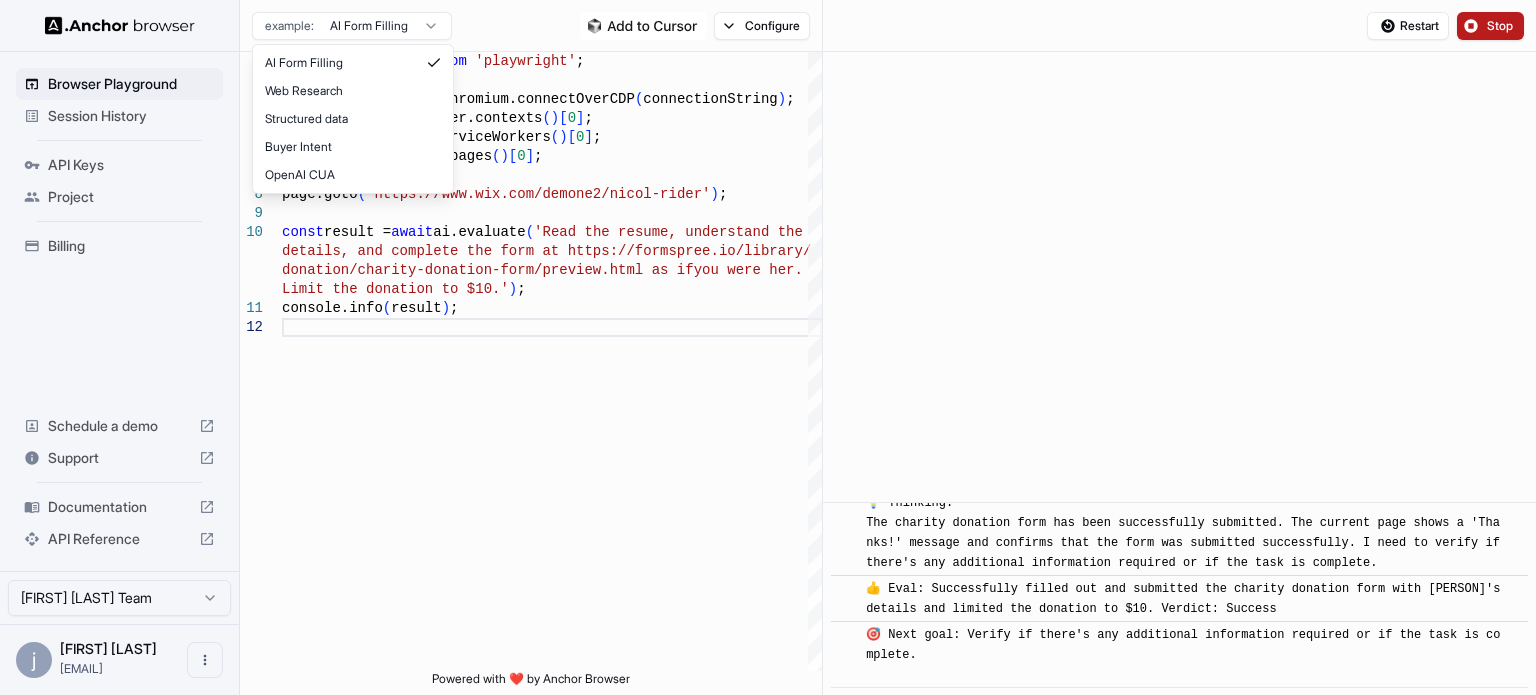 click on "Browser Playground Session History API Keys Project Billing Schedule a demo Support Documentation API Reference john michelson Team j john michelson johnmichelson1... Browser Playground example:  AI Form Filling Configure Restart Stop 1 2 3 4 5 6 7 8 9 10 11 12 import   {  chromium  }   from   'playwright' ; const  browser =  await  chromium.connectOverCDP ( connectionString ) ; const  context = browser.contexts ( ) [ 0 ] ; const  ai = context.serviceWorkers ( ) [ 0 ] ; const  page = context.pages ( ) [ 0 ] ; page.goto ( 'https://www.wix.com/demone2/nicol-rider' ) ; const  result =  await  ai.evaluate ( 'Read the resume, understand the  details, and complete the form at https://formspre e.io/library/ donation/charity-donation-form/preview.html as if  you were her.  Limit the donation to $10.' ) ; console.info ( result ) ; const  ai:  Worker Powered with ❤️ by Anchor Browser ​ [INFO] Started Execution  ​ ​ 💡 Thinking:
​ ​
​ ​
​" at bounding box center (768, 347) 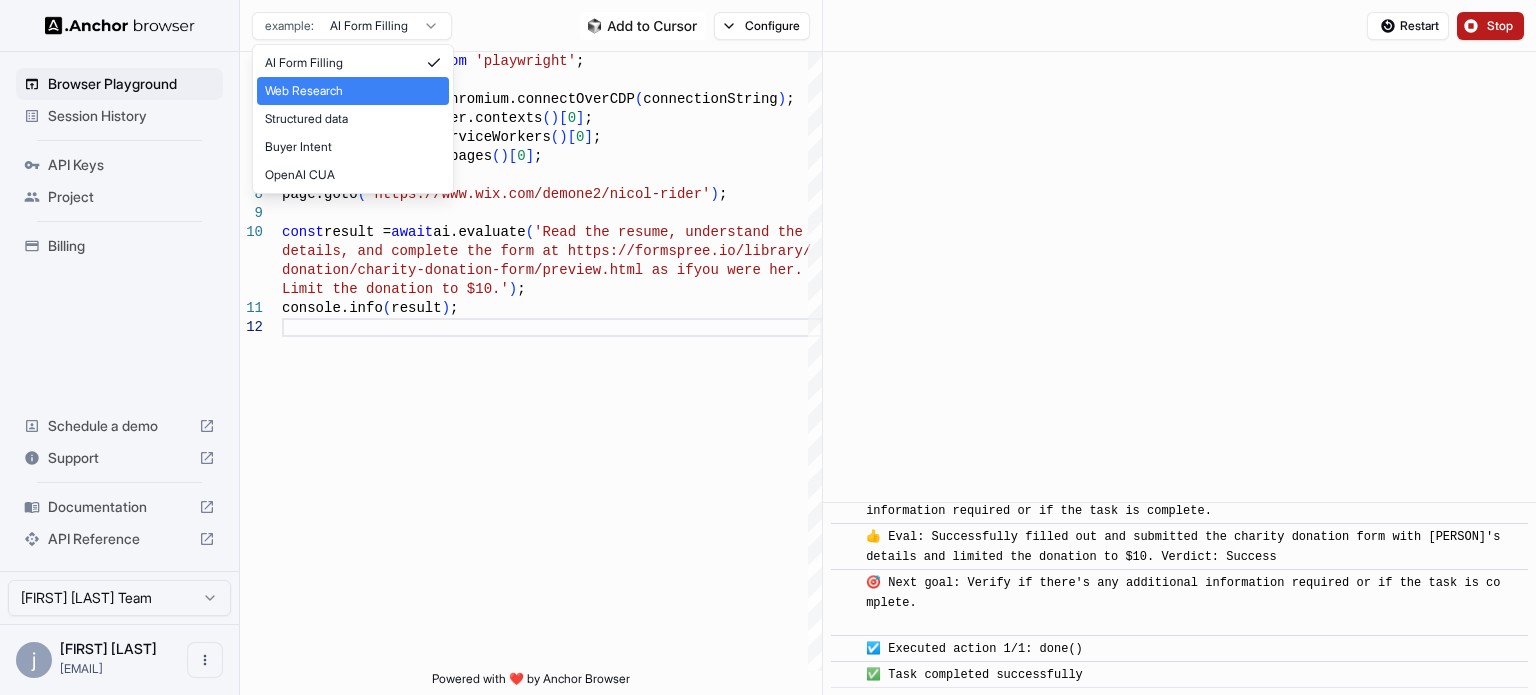 scroll, scrollTop: 1447, scrollLeft: 0, axis: vertical 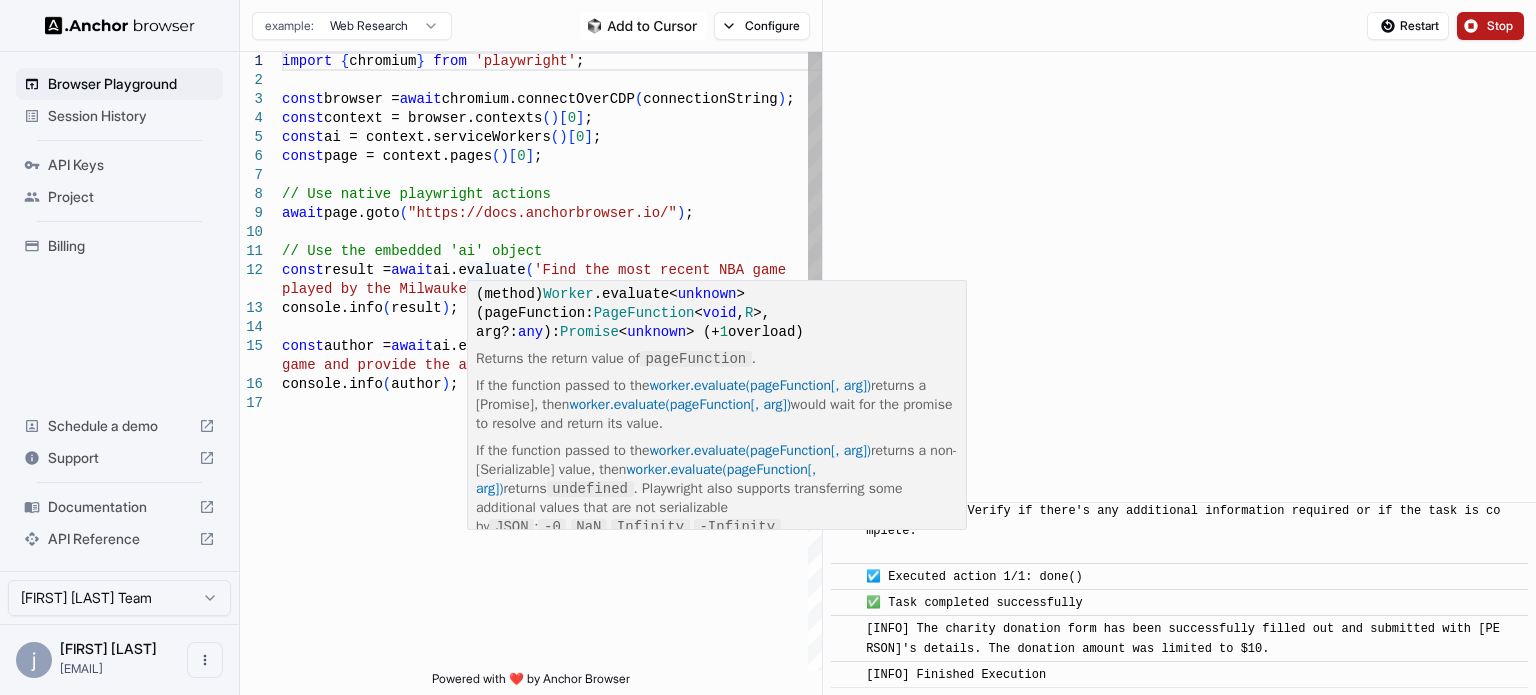 click on "import   {  chromium  }   from   'playwright' ; const  browser =  await  chromium.connectOverCDP ( connectionString ) ; const  context = browser.contexts ( ) [ 0 ] ; const  ai = context.serviceWorkers ( ) [ 0 ] ; const  page = context.pages ( ) [ 0 ] ; // Use native playwright actions await  page.goto ( "https://docs.anchorbrowser.io/" ) ; // Use the embedded 'ai' object const  result =  await  ai.evaluate ( 'Find the most recent NBA game  played by the Milwaukee Bucks and provide the resu lt.' ) console.info ( result ) ; const  author =  await  ai.evaluate ( 'Find an article discussing the  game and provide the author\'s name.' ) console.info ( author ) ;" at bounding box center [552, 532] 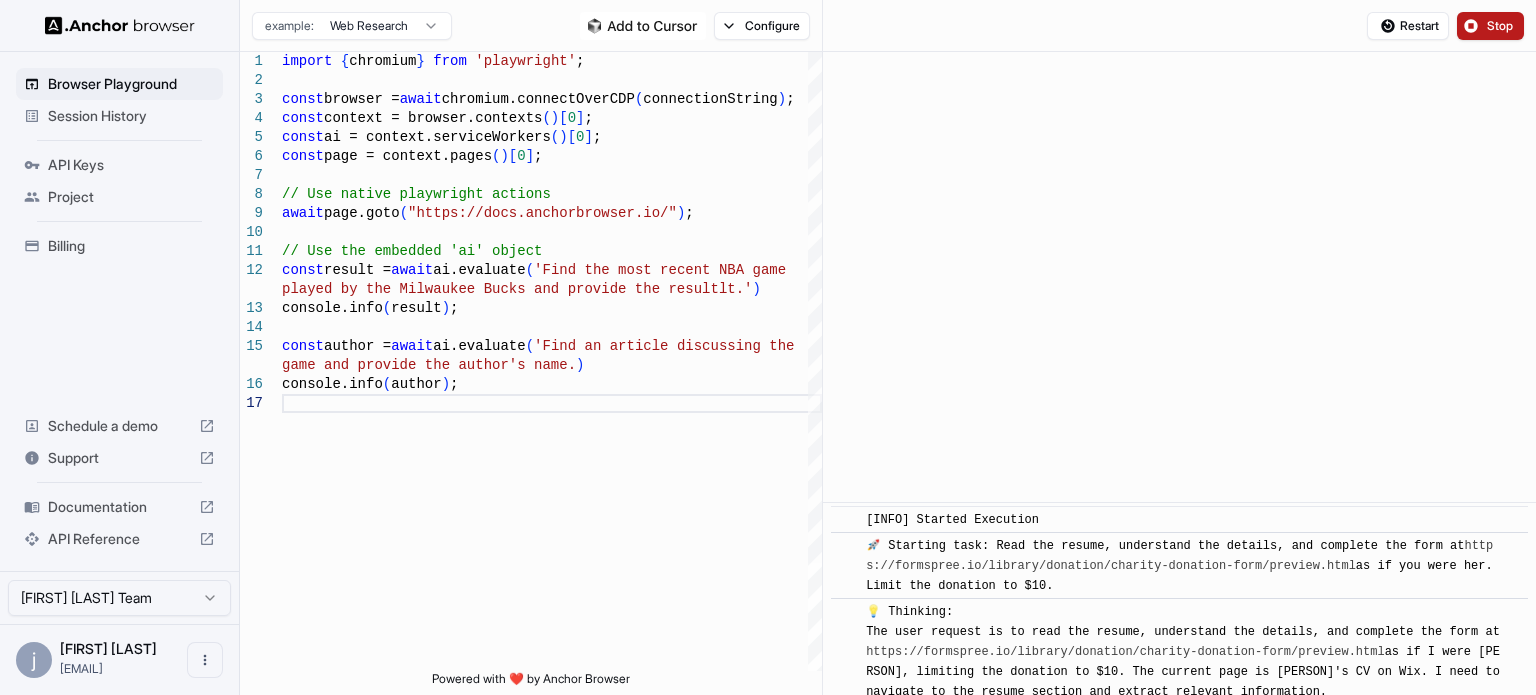 scroll, scrollTop: 0, scrollLeft: 0, axis: both 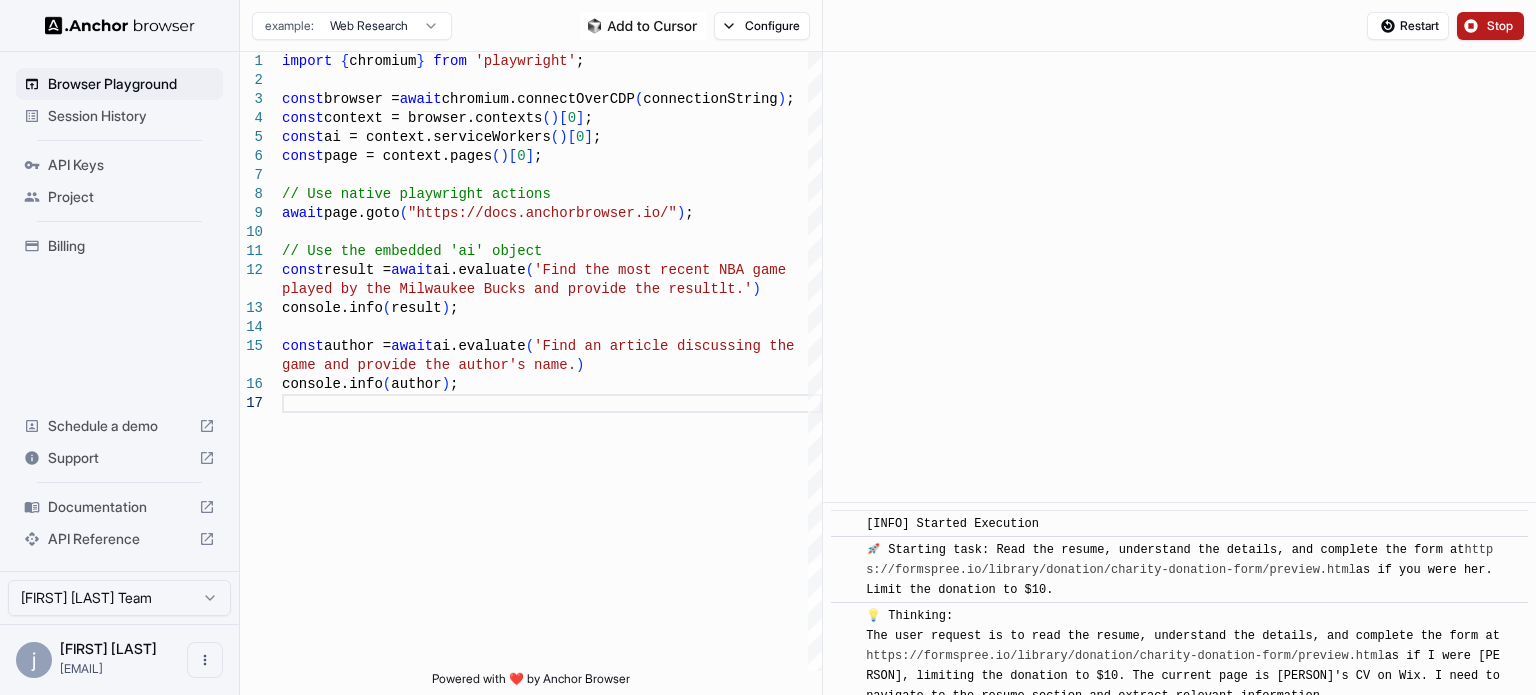click on "🚀 Starting task: Read the resume, understand the details, and complete the form at  https://formspree.io/library/donation/charity-donation-form/preview.html  as if you were her. Limit the donation to $10." at bounding box center (1186, 570) 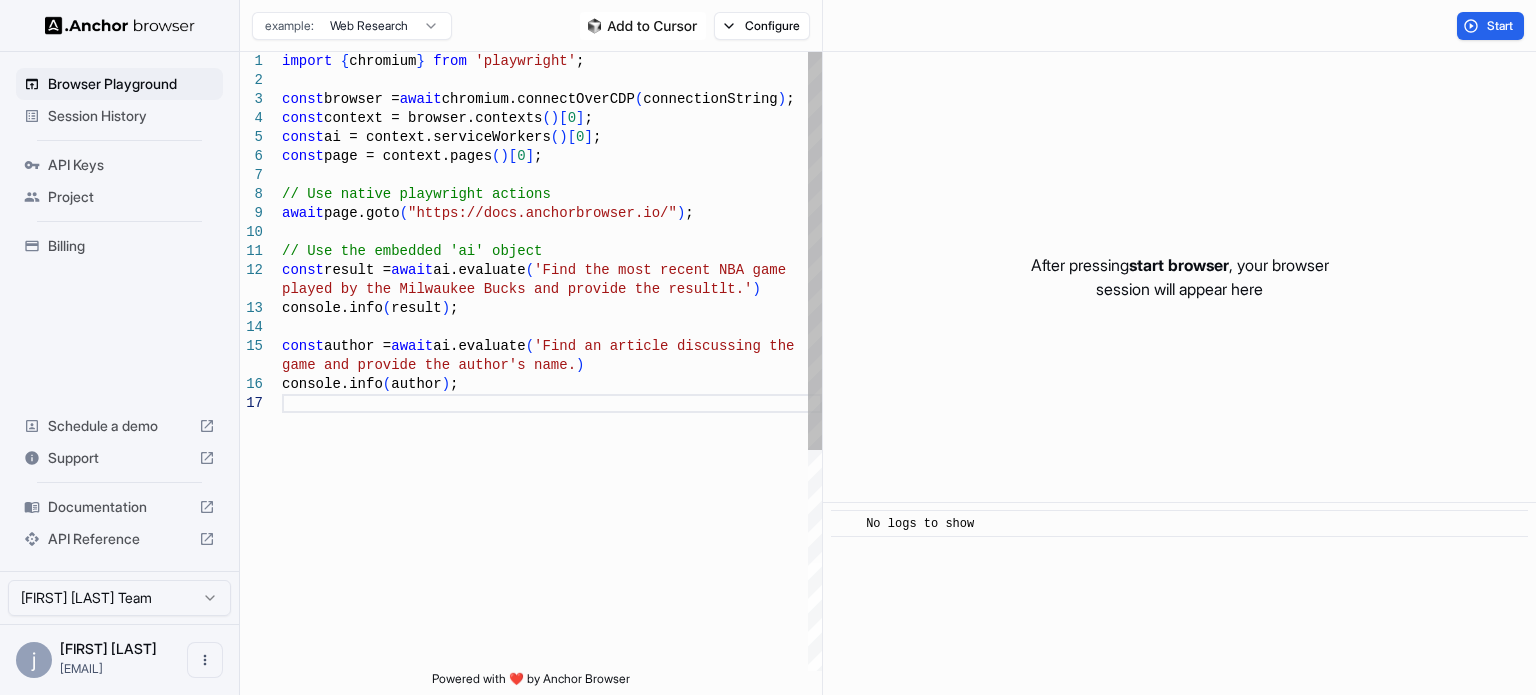 click on "import   {  chromium  }   from   'playwright' ; const  browser =  await  chromium.connectOverCDP ( connectionString ) ; const  context = browser.contexts ( ) [ 0 ] ; const  ai = context.serviceWorkers ( ) [ 0 ] ; const  page = context.pages ( ) [ 0 ] ; // Use native playwright actions await  page.goto ( "https://docs.anchorbrowser.io/" ) ; // Use the embedded 'ai' object const  result =  await  ai.evaluate ( 'Find the most recent NBA game  played by the Milwaukee Bucks and provide the resu lt.' ) console.info ( result ) ; const  author =  await  ai.evaluate ( 'Find an article discussing the  game and provide the author\'s name.' ) console.info ( author ) ;" at bounding box center (552, 532) 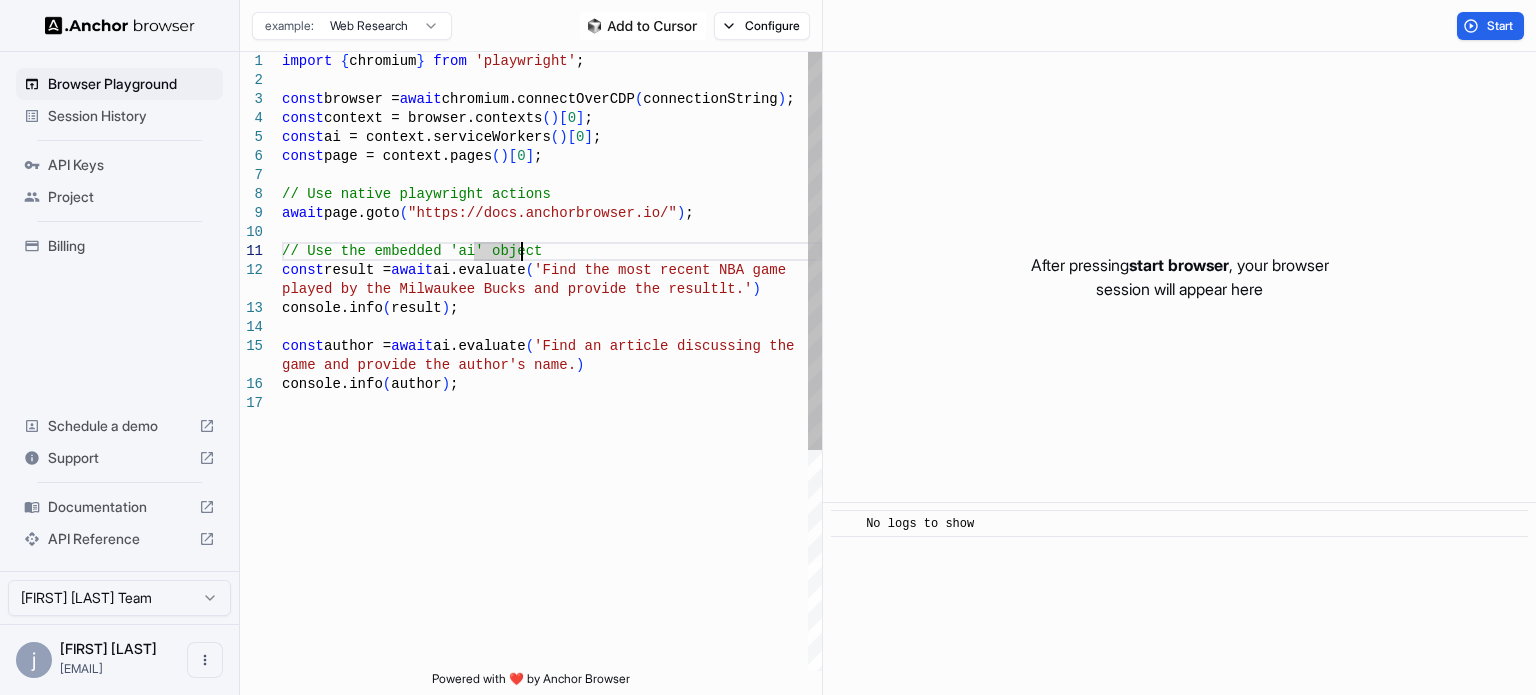 click on "17" at bounding box center (261, 403) 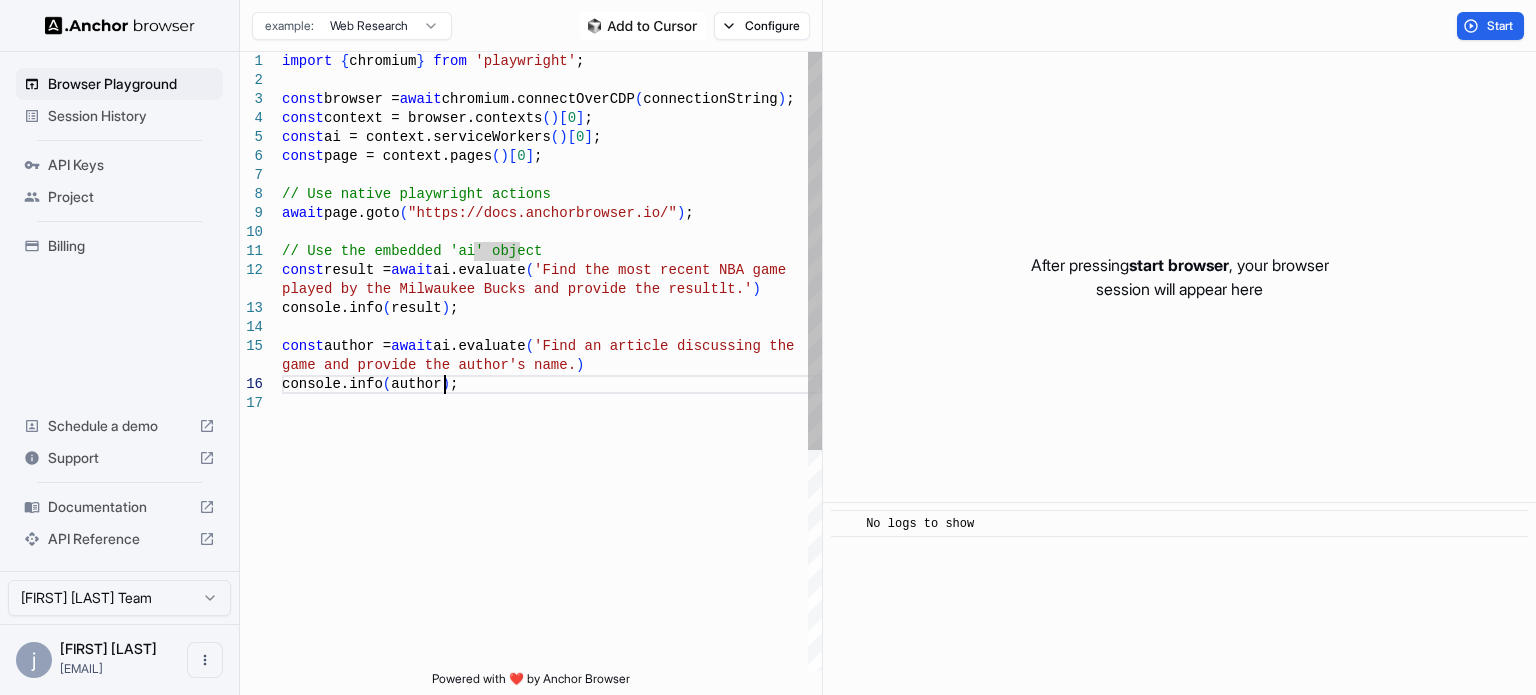 click on "import   {  chromium  }   from   'playwright' ; const  browser =  await  chromium.connectOverCDP ( connectionString ) ; const  context = browser.contexts ( ) [ 0 ] ; const  ai = context.serviceWorkers ( ) [ 0 ] ; const  page = context.pages ( ) [ 0 ] ; // Use native playwright actions await  page.goto ( "https://docs.anchorbrowser.io/" ) ; // Use the embedded 'ai' object const  result =  await  ai.evaluate ( 'Find the most recent NBA game  played by the Milwaukee Bucks and provide the resu lt.' ) console.info ( result ) ; const  author =  await  ai.evaluate ( 'Find an article discussing the  game and provide the author\'s name.' ) console.info ( author ) ;" at bounding box center [552, 532] 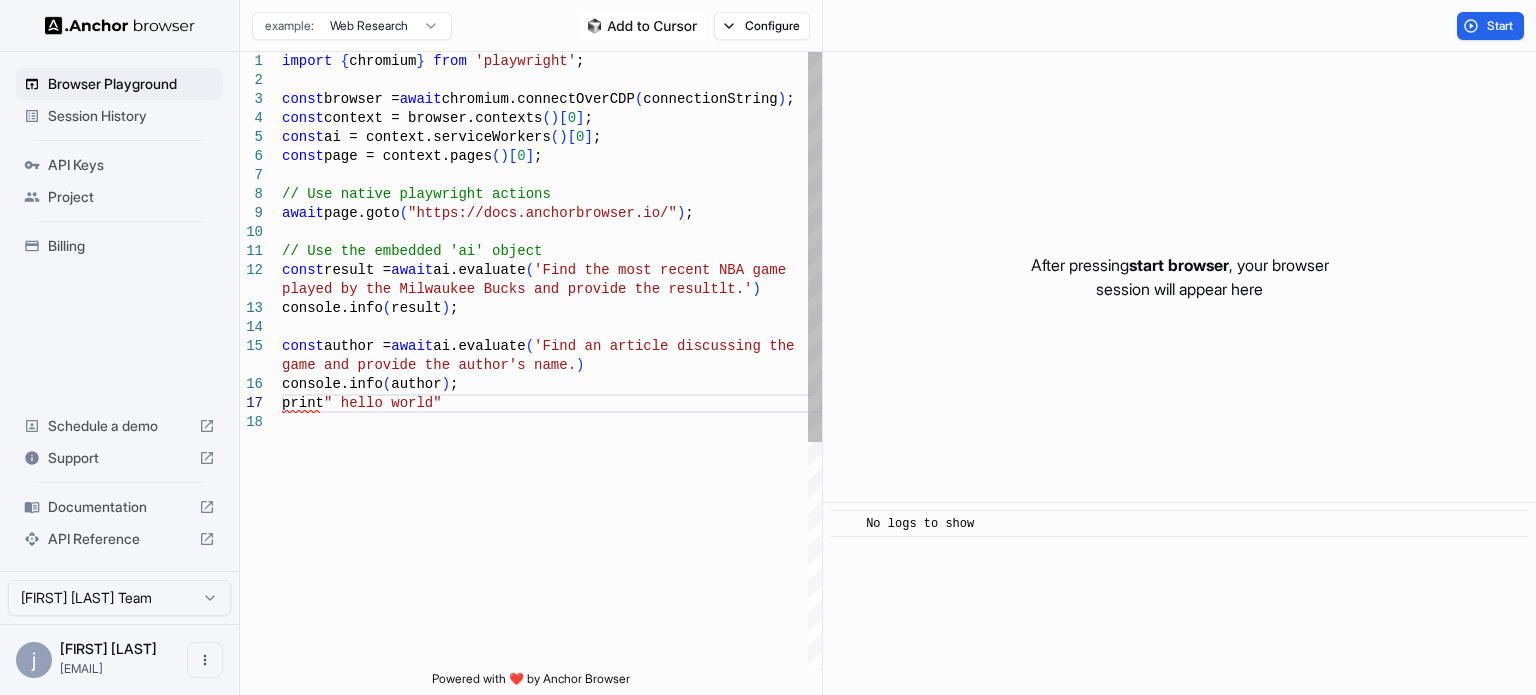 scroll, scrollTop: 172, scrollLeft: 0, axis: vertical 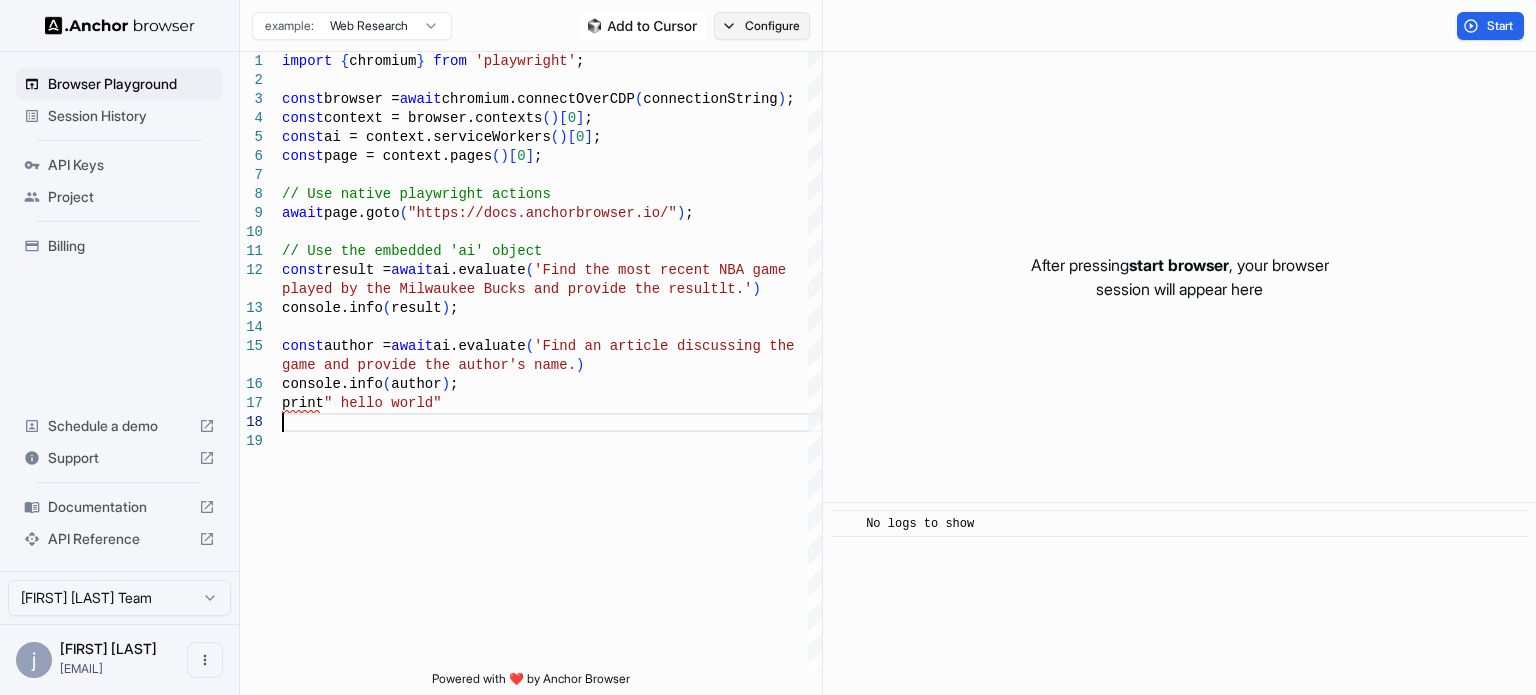 type on "**********" 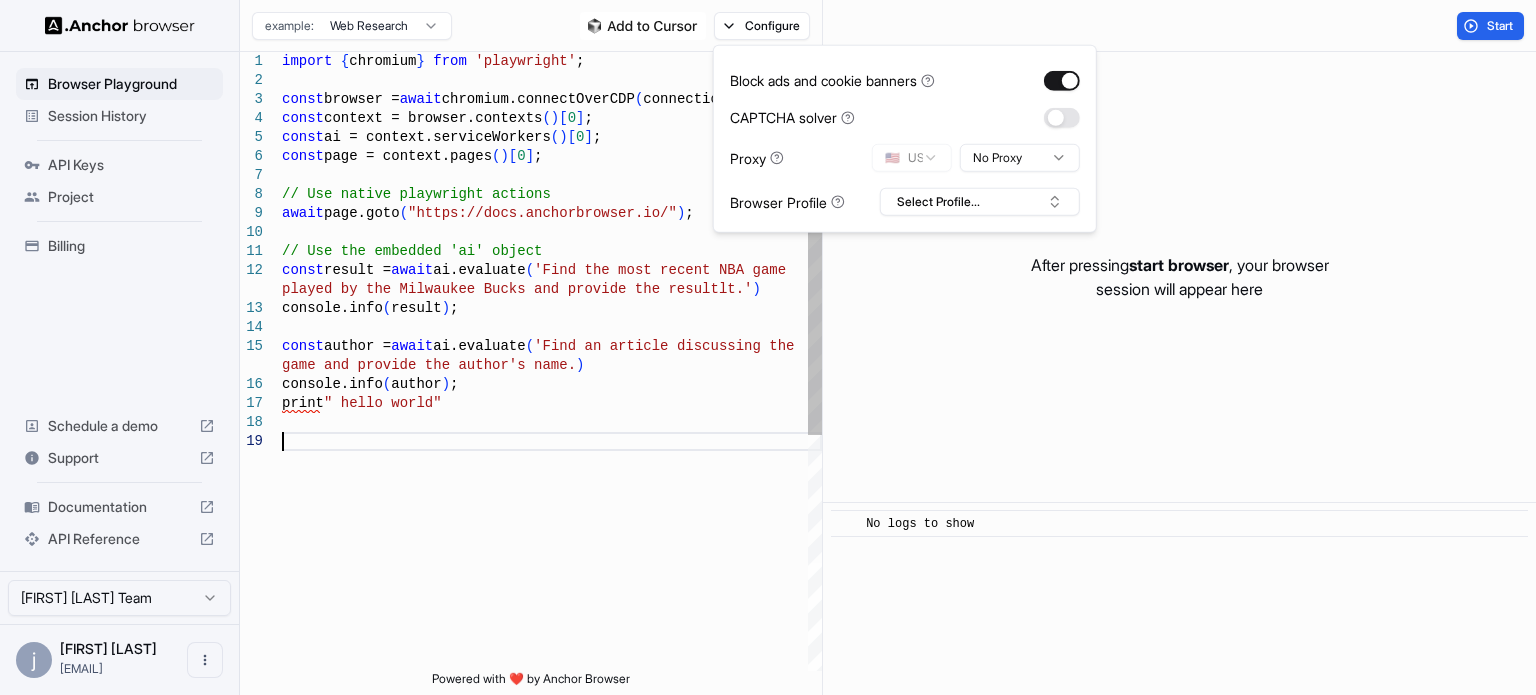 scroll, scrollTop: 18, scrollLeft: 0, axis: vertical 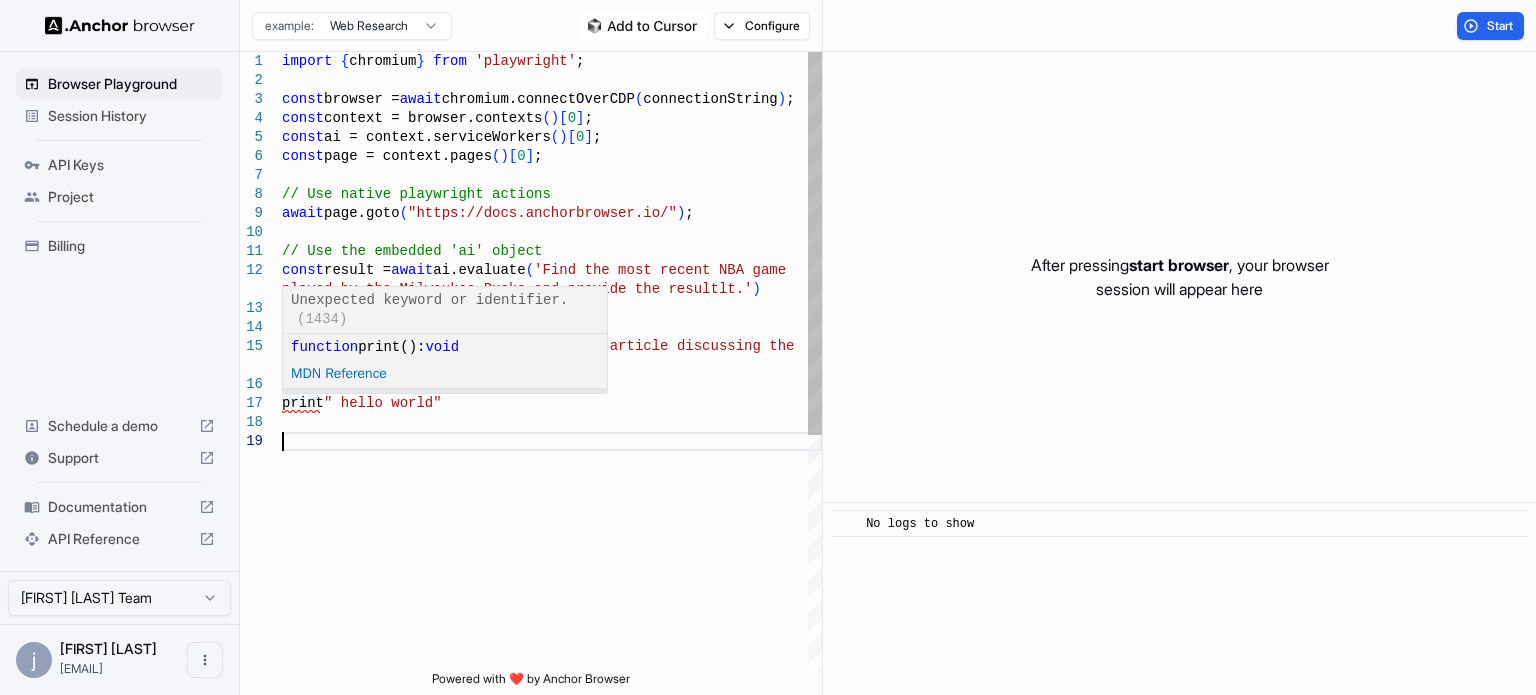 type on "**********" 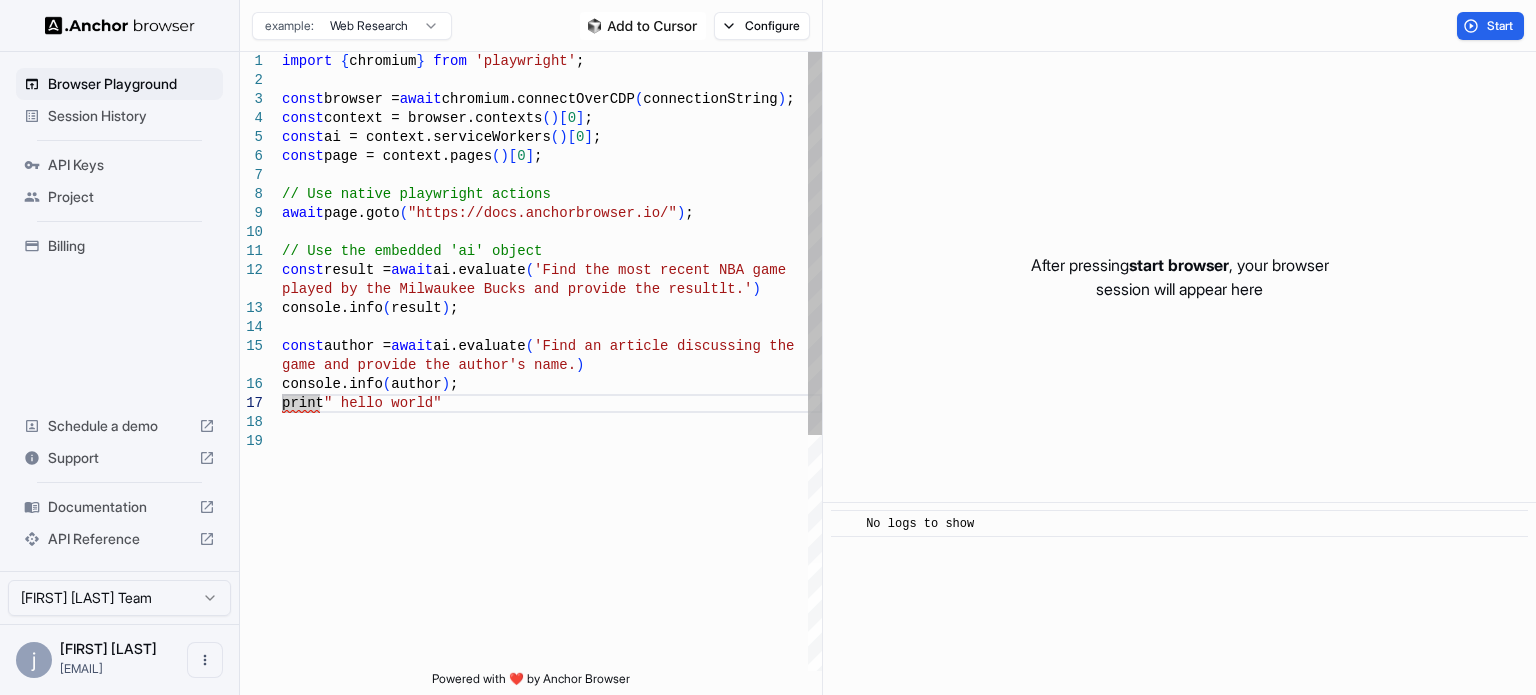 scroll, scrollTop: 18, scrollLeft: 0, axis: vertical 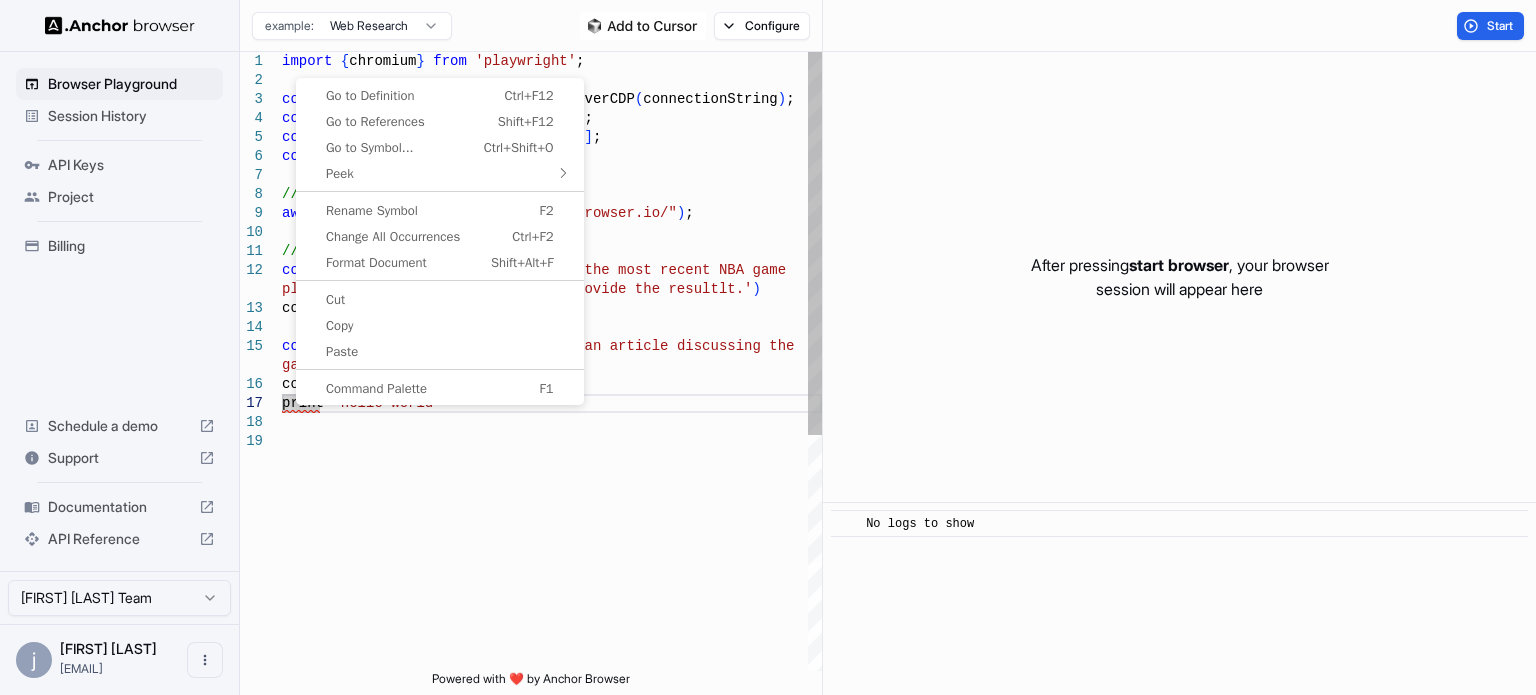 type 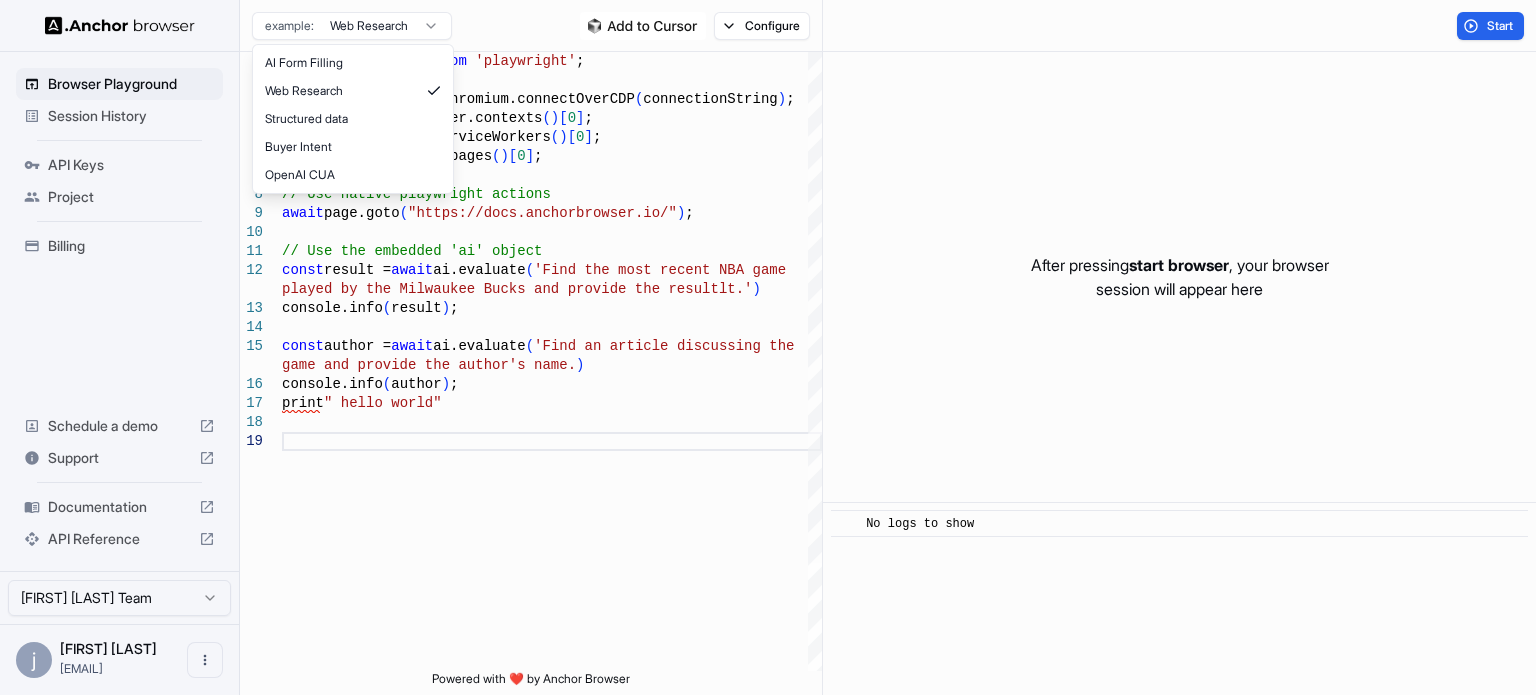 click on "Browser Playground Session History API Keys Project Billing Schedule a demo Support Documentation API Reference john michelson Team j john michelson johnmichelson1... Browser Playground example:  Web Research Configure Start 1 2 3 4 5 6 7 8 9 10 11 12 13 14 15 16 17 18 19 import   {  chromium  }   from   'playwright' ; const  browser =  await  chromium.connectOverCDP ( connectionString ) ; const  context = browser.contexts ( ) [ 0 ] ; const  ai = context.serviceWorkers ( ) [ 0 ] ; const  page = context.pages ( ) [ 0 ] ; // Use native playwright actions await  page.goto ( "https://docs.anchorbrowser.io/" ) ; // Use the embedded 'ai' object const  result =  await  ai.evaluate ( 'Find the most recent NBA game  played by the Milwaukee Bucks and provide the resu lt.' ) console.info ( result ) ; const  author =  await  ai.evaluate ( 'Find an article discussing the  game and provide the author\'s name.' ) console.info ( author ) ; print (1434) ​" at bounding box center (768, 347) 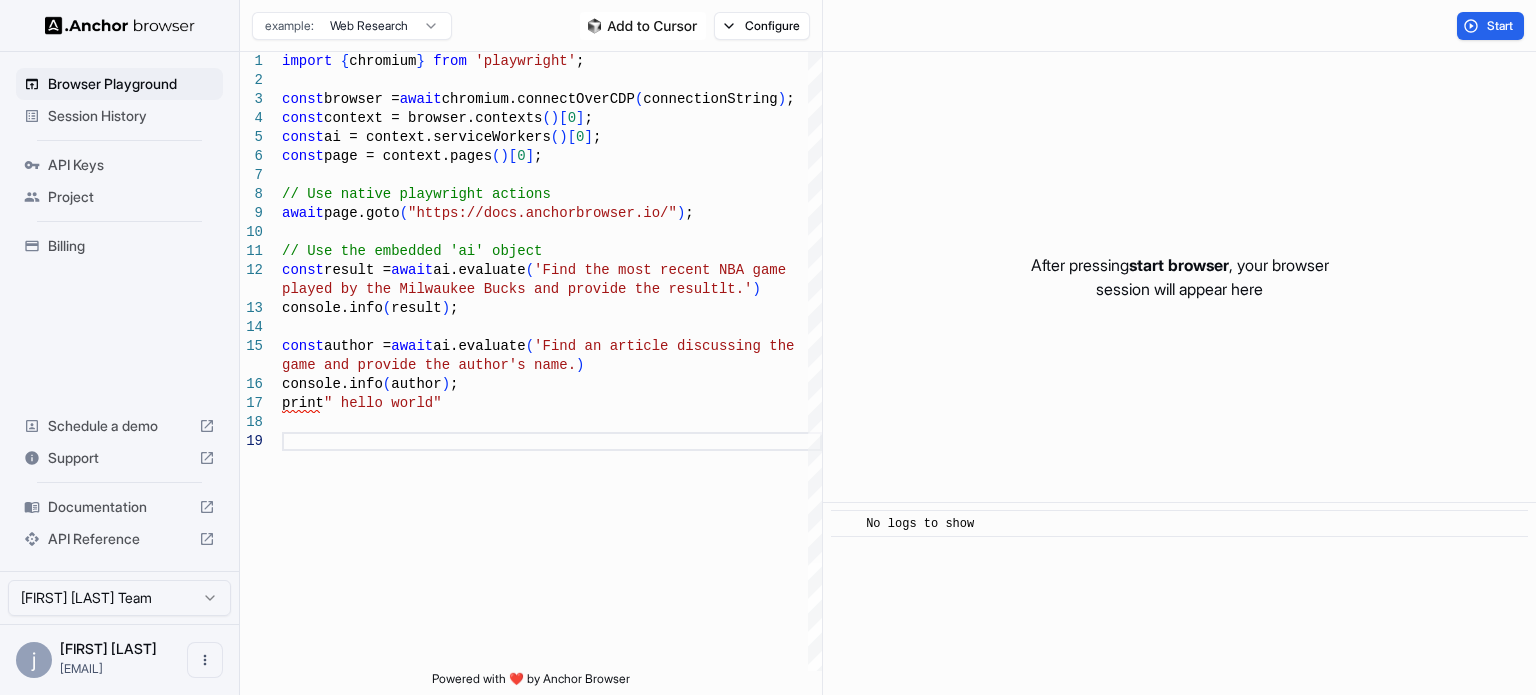 click on "Session History" at bounding box center [131, 116] 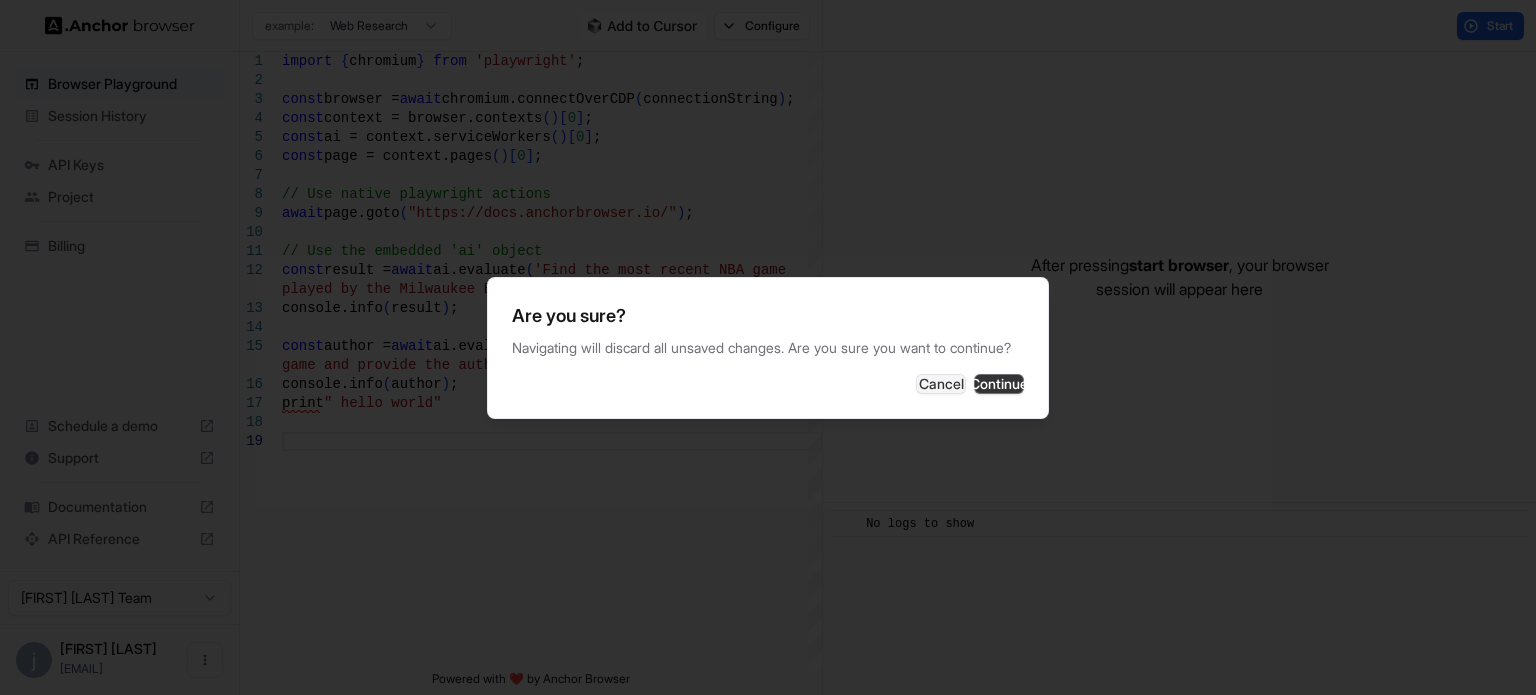 click on "Continue" at bounding box center (999, 384) 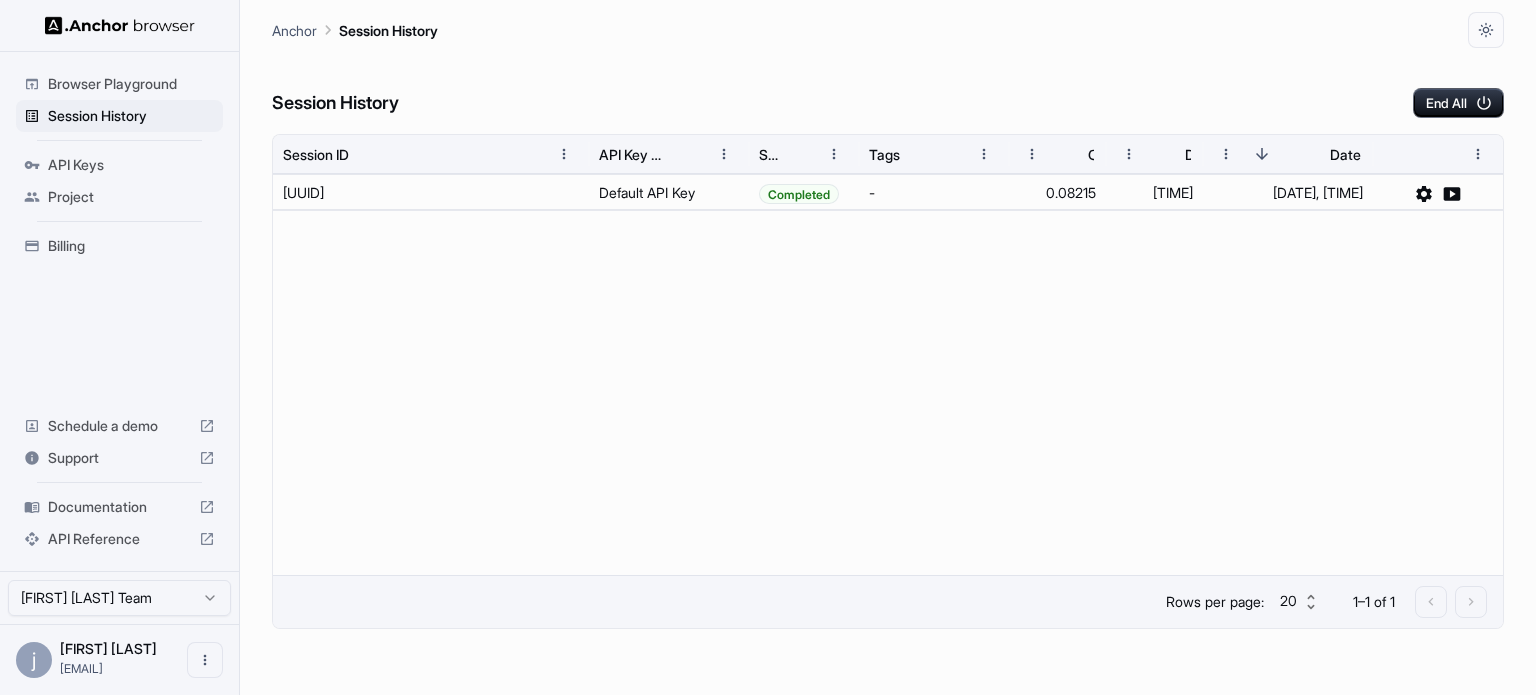 click on "API Keys" at bounding box center (131, 165) 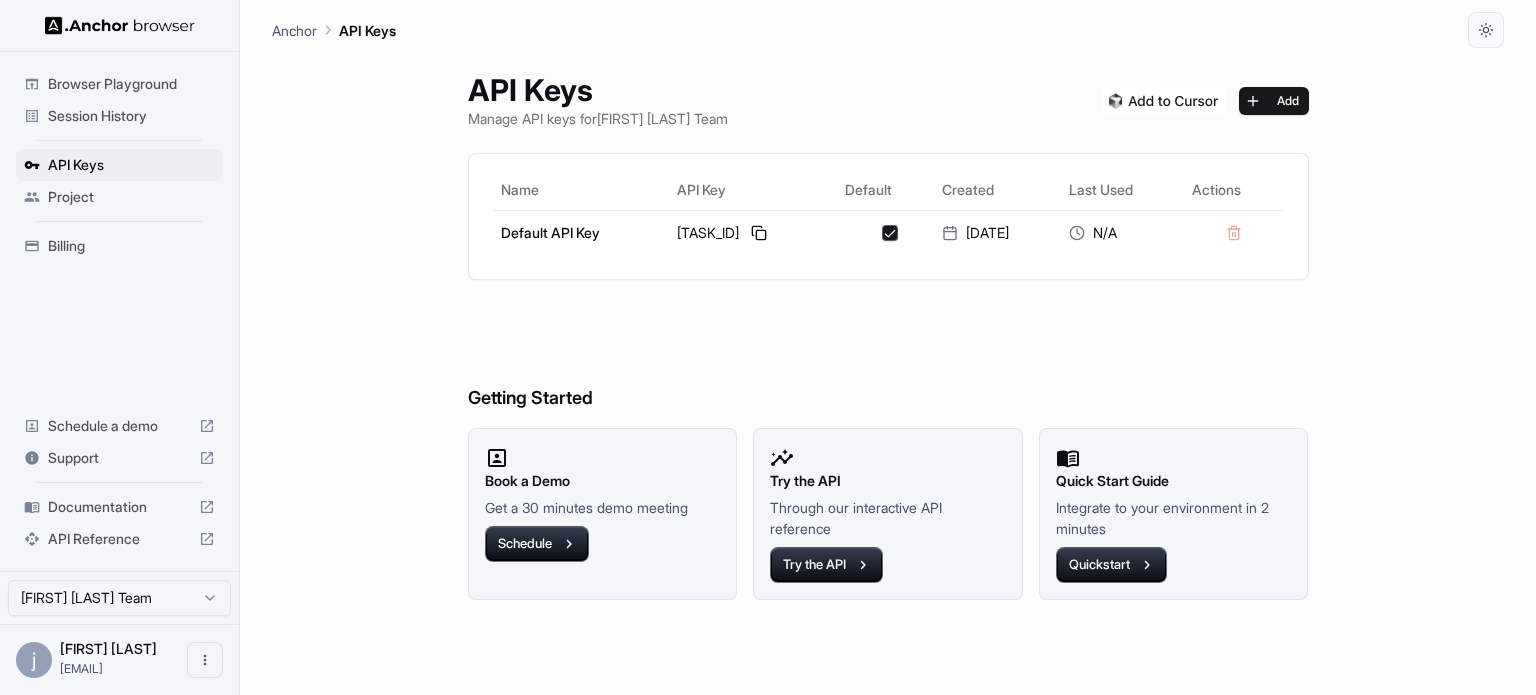 click on "Getting Started" at bounding box center (888, 358) 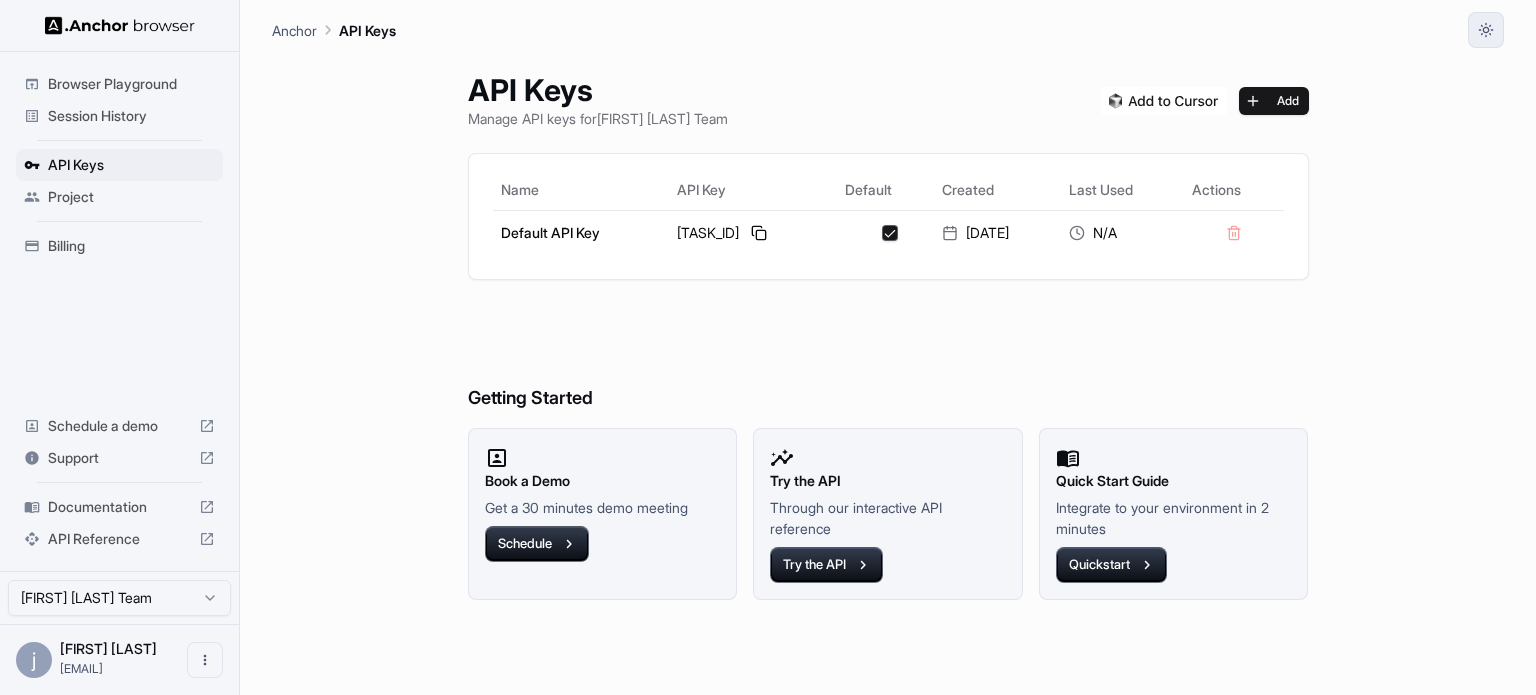 click 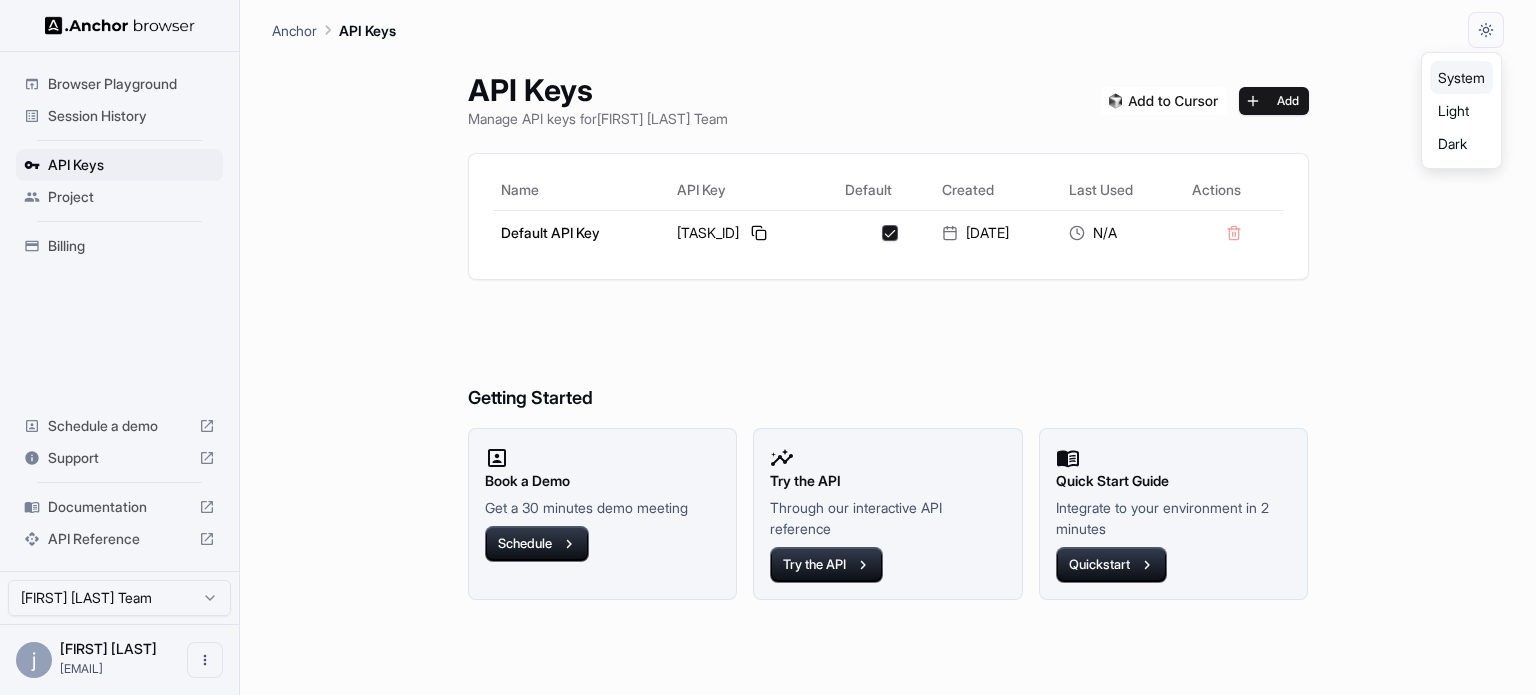 click at bounding box center (768, 347) 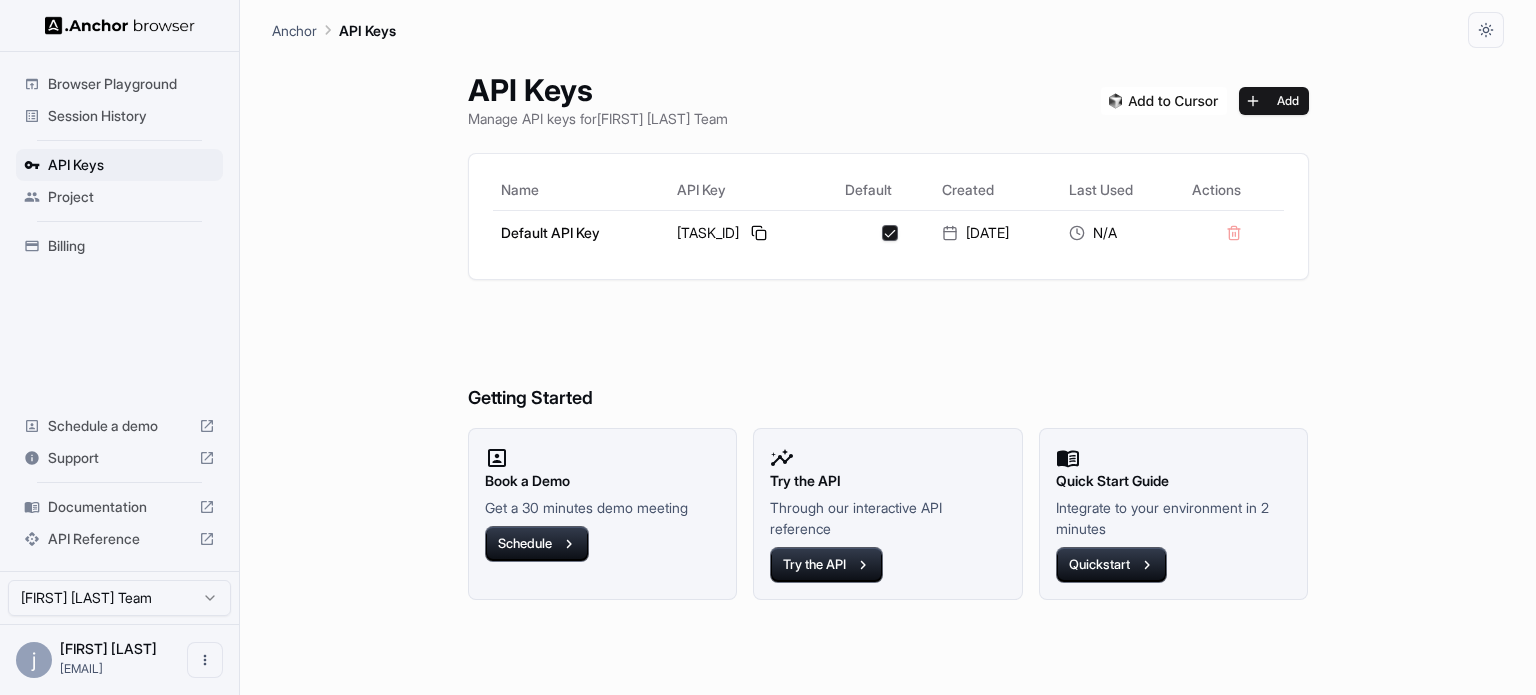 click at bounding box center [120, 25] 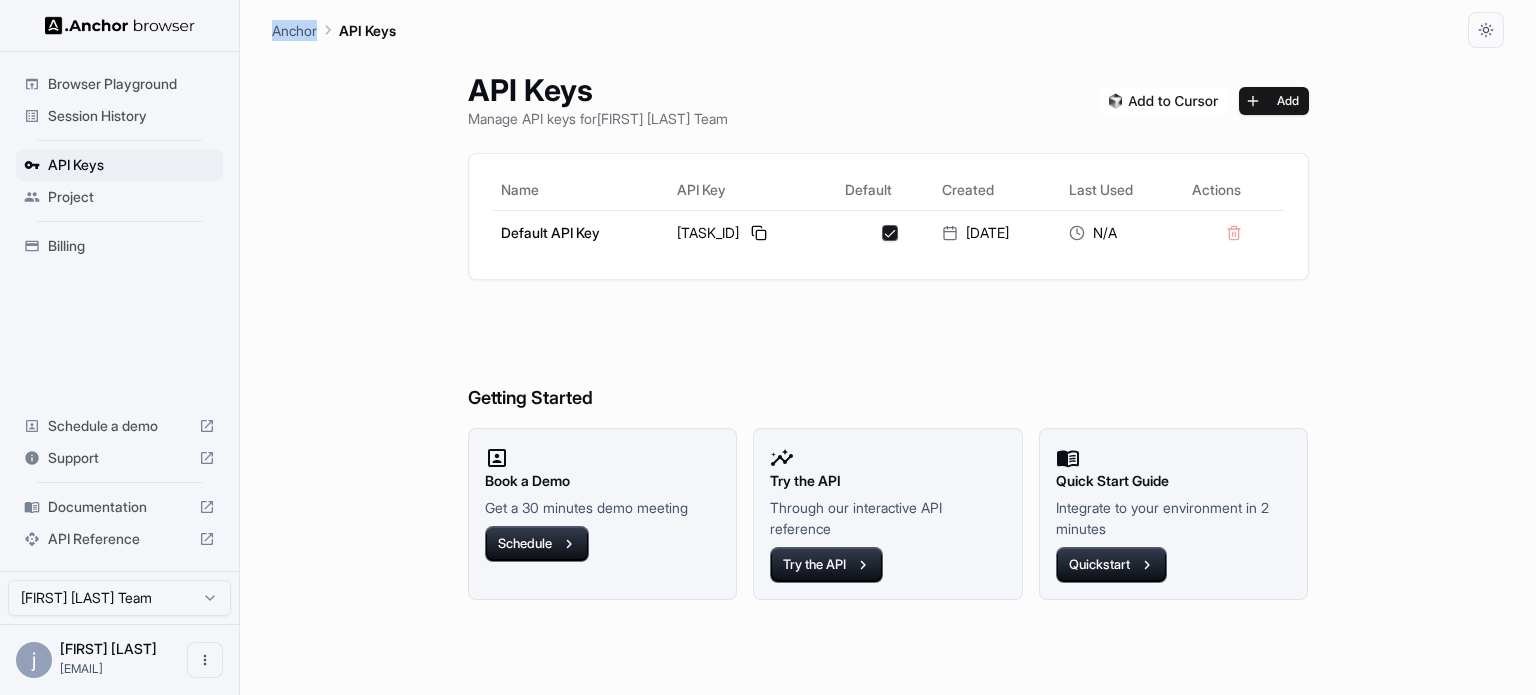 click on "Anchor" at bounding box center (294, 30) 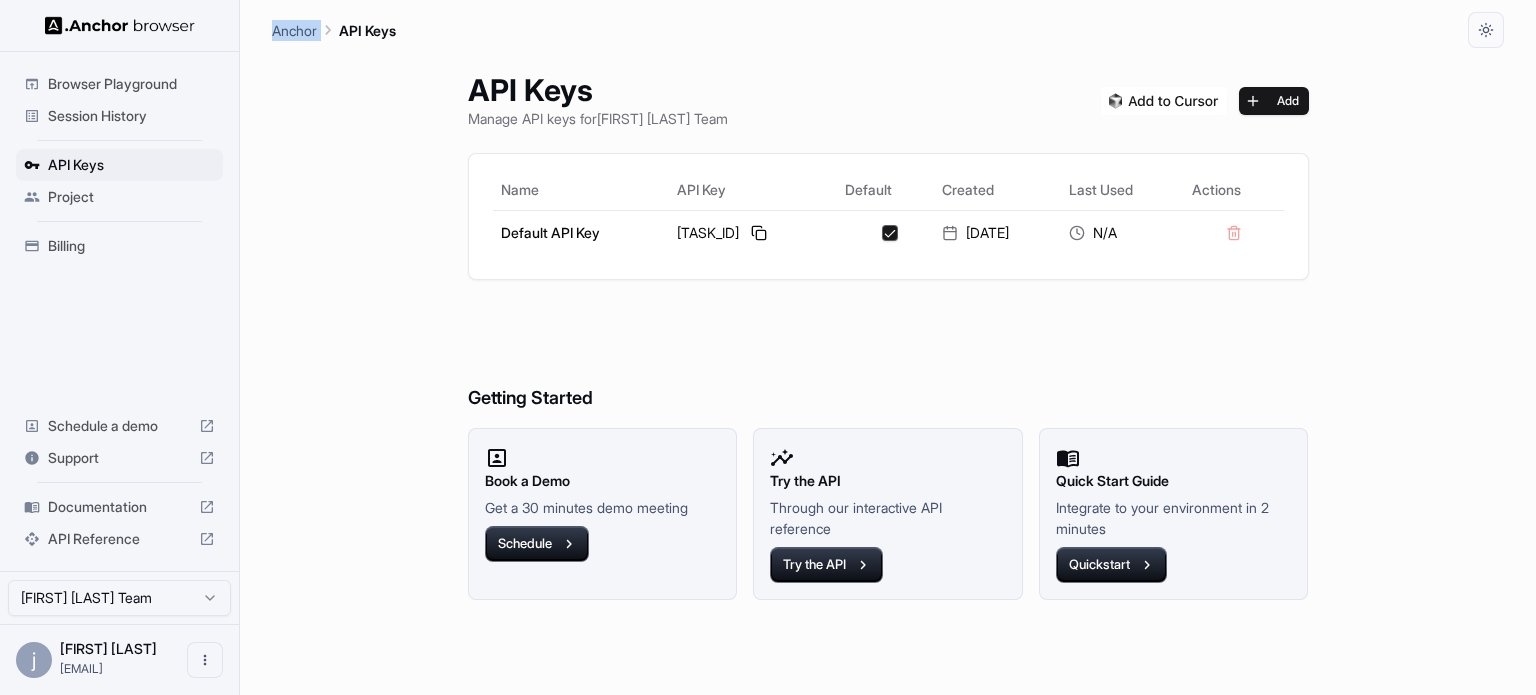 click on "Anchor" at bounding box center (294, 30) 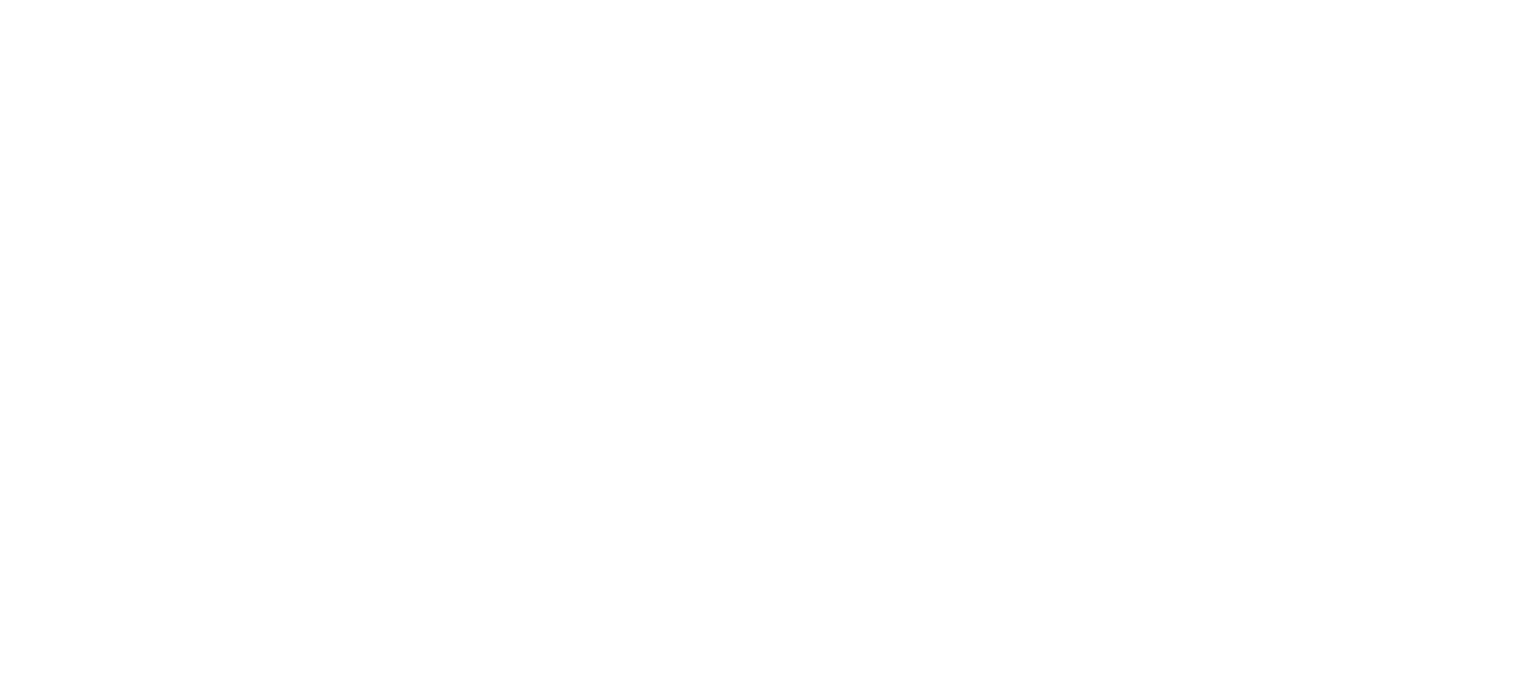 scroll, scrollTop: 0, scrollLeft: 0, axis: both 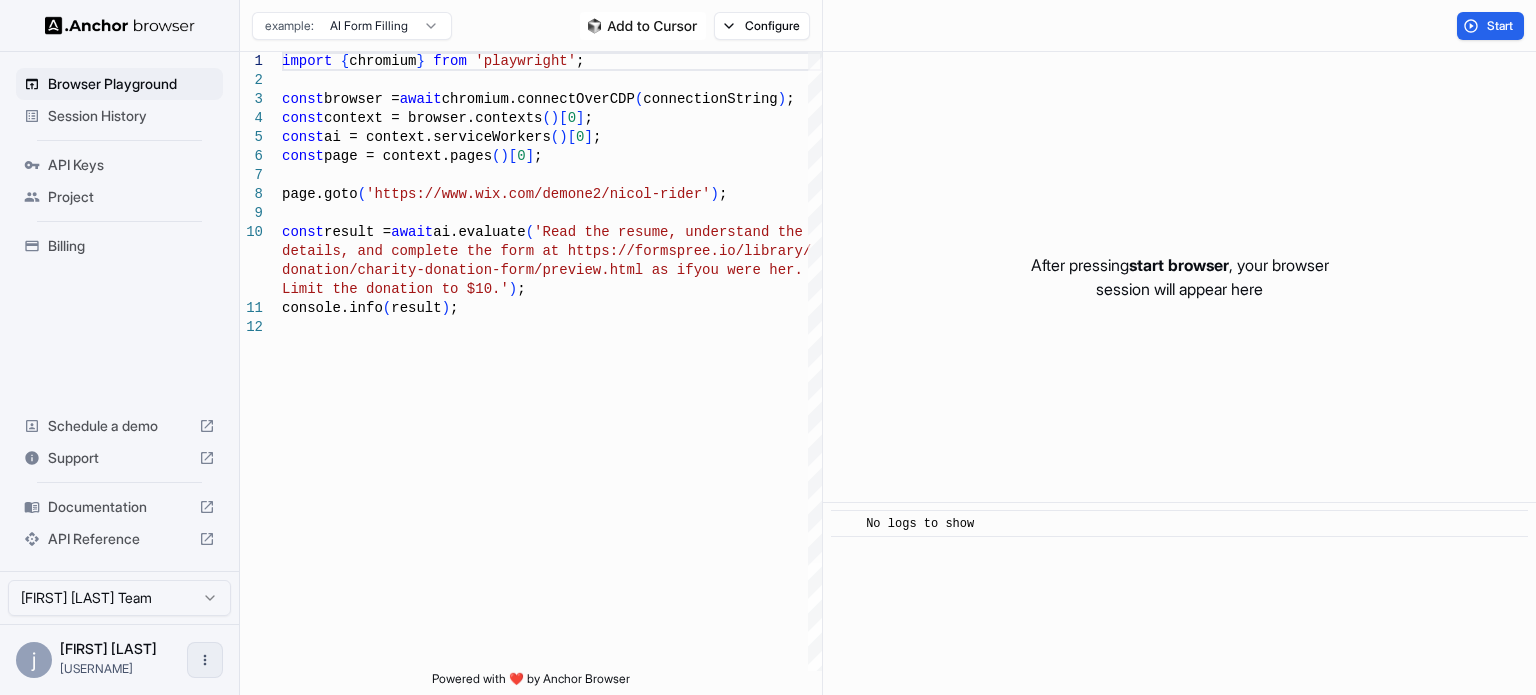 click 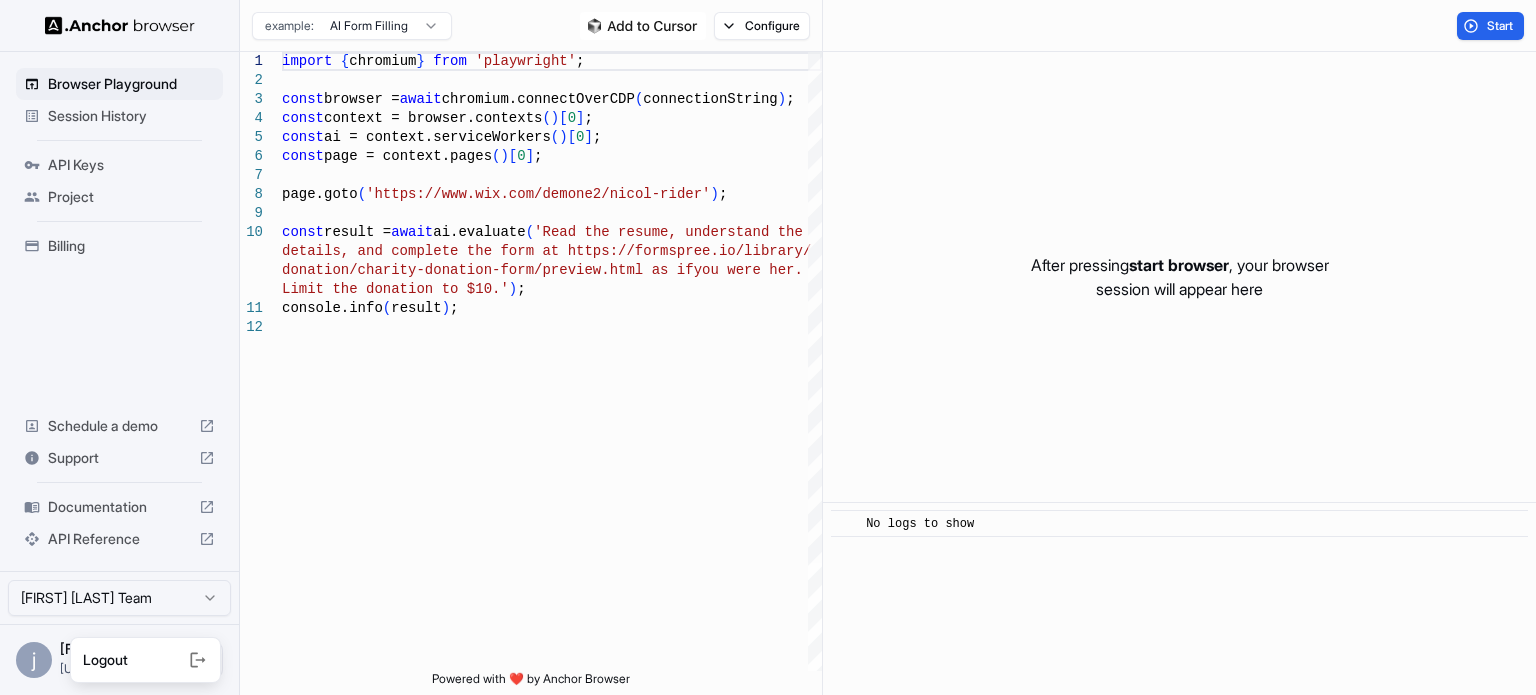 click at bounding box center (168, 660) 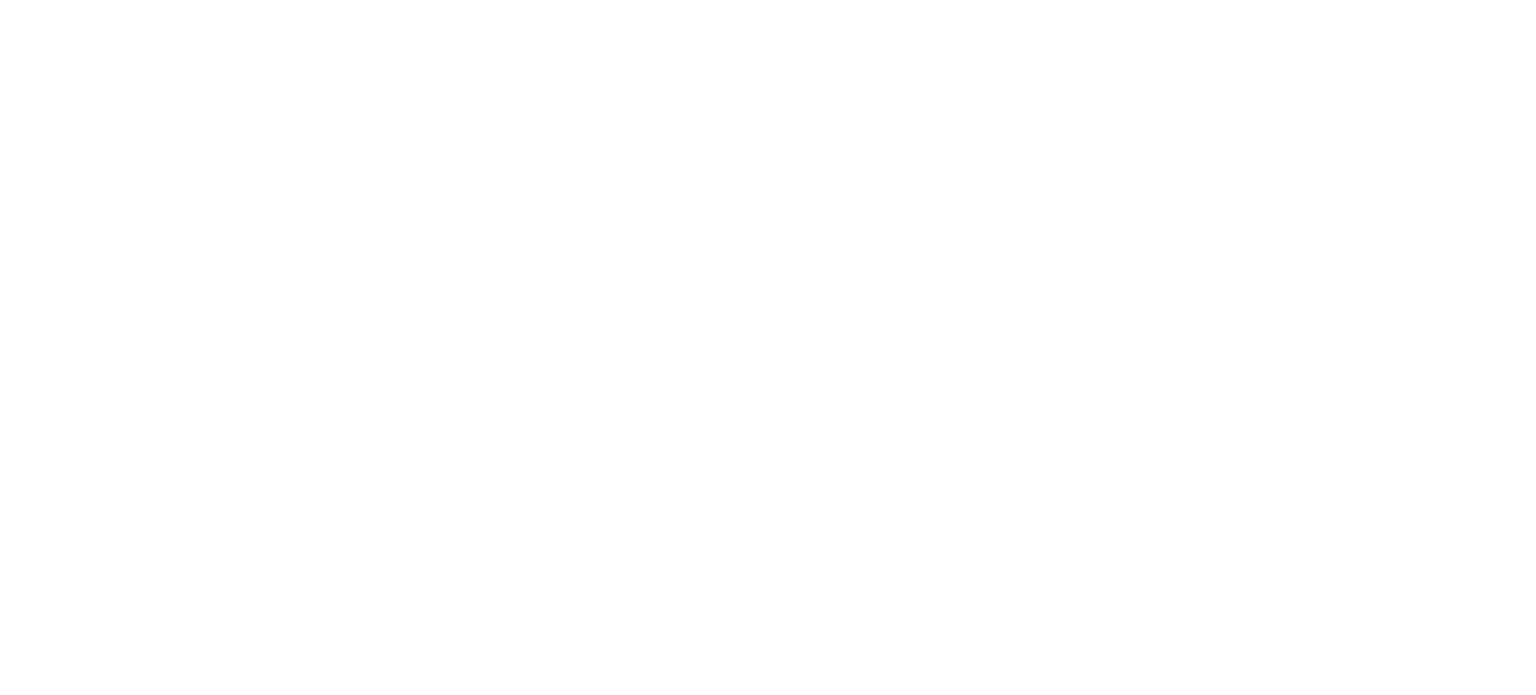 scroll, scrollTop: 0, scrollLeft: 0, axis: both 